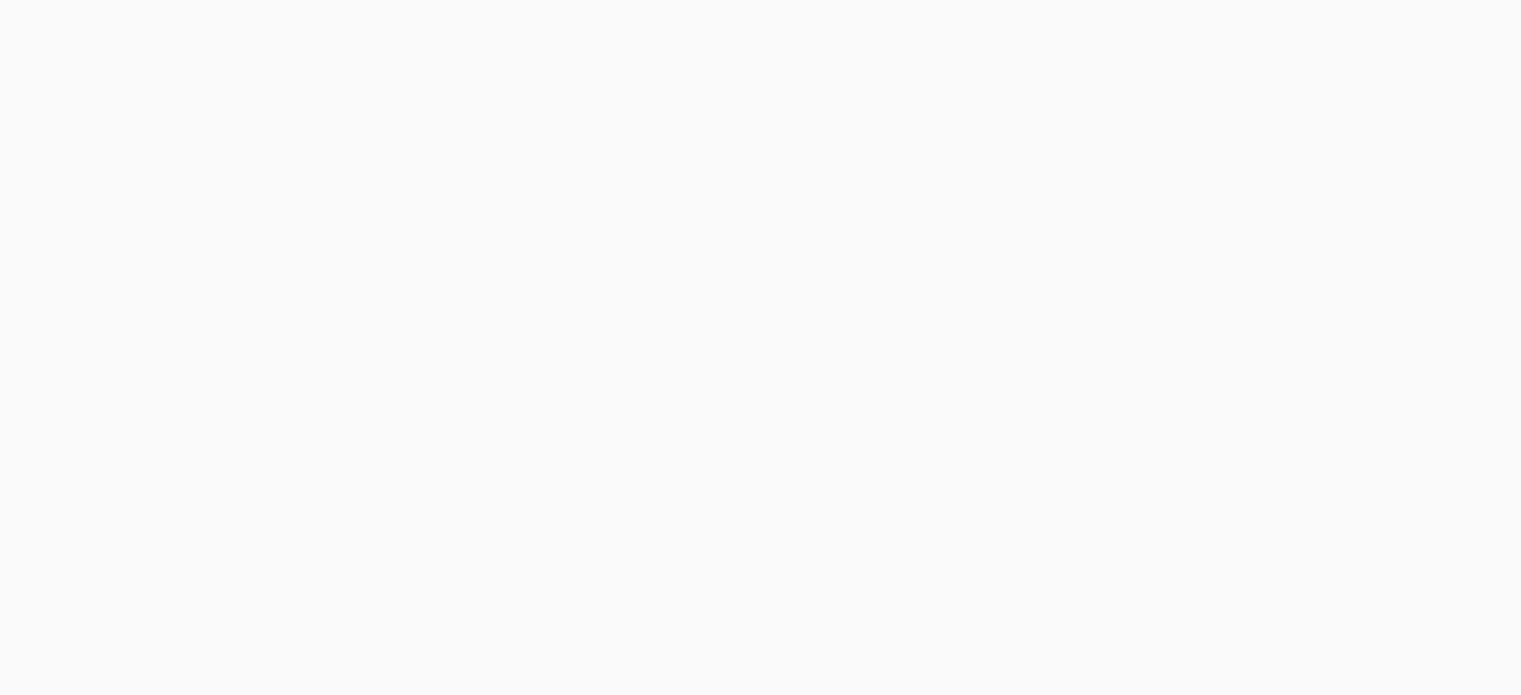 scroll, scrollTop: 0, scrollLeft: 0, axis: both 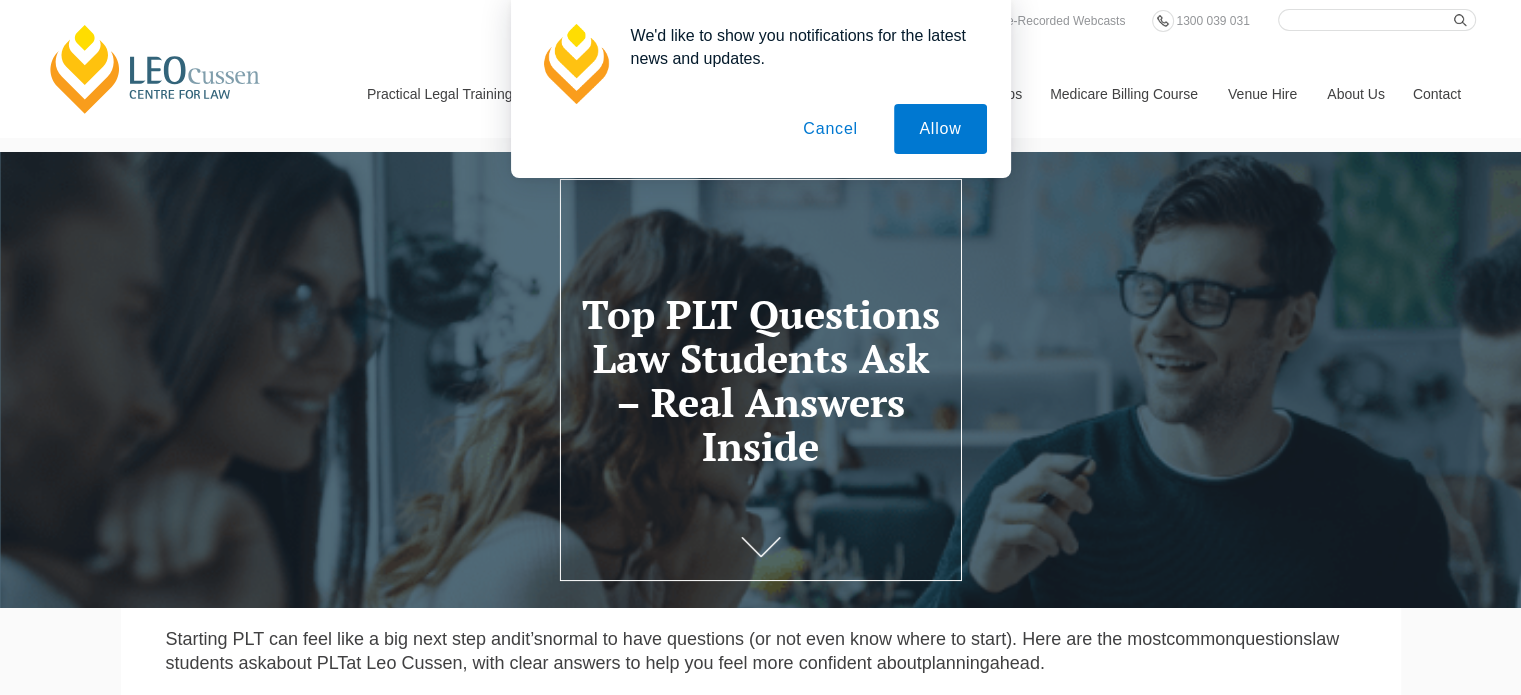 click on "Cancel" at bounding box center (830, 129) 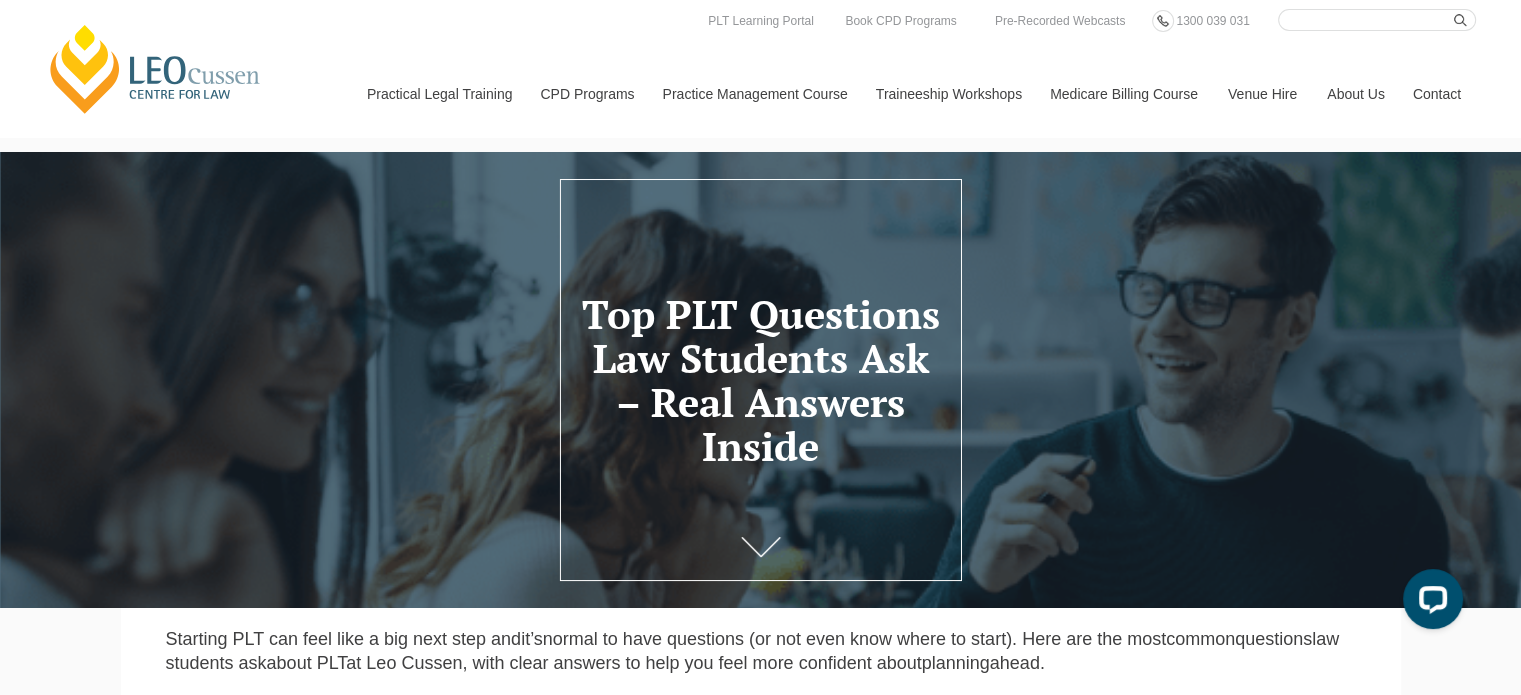 scroll, scrollTop: 0, scrollLeft: 0, axis: both 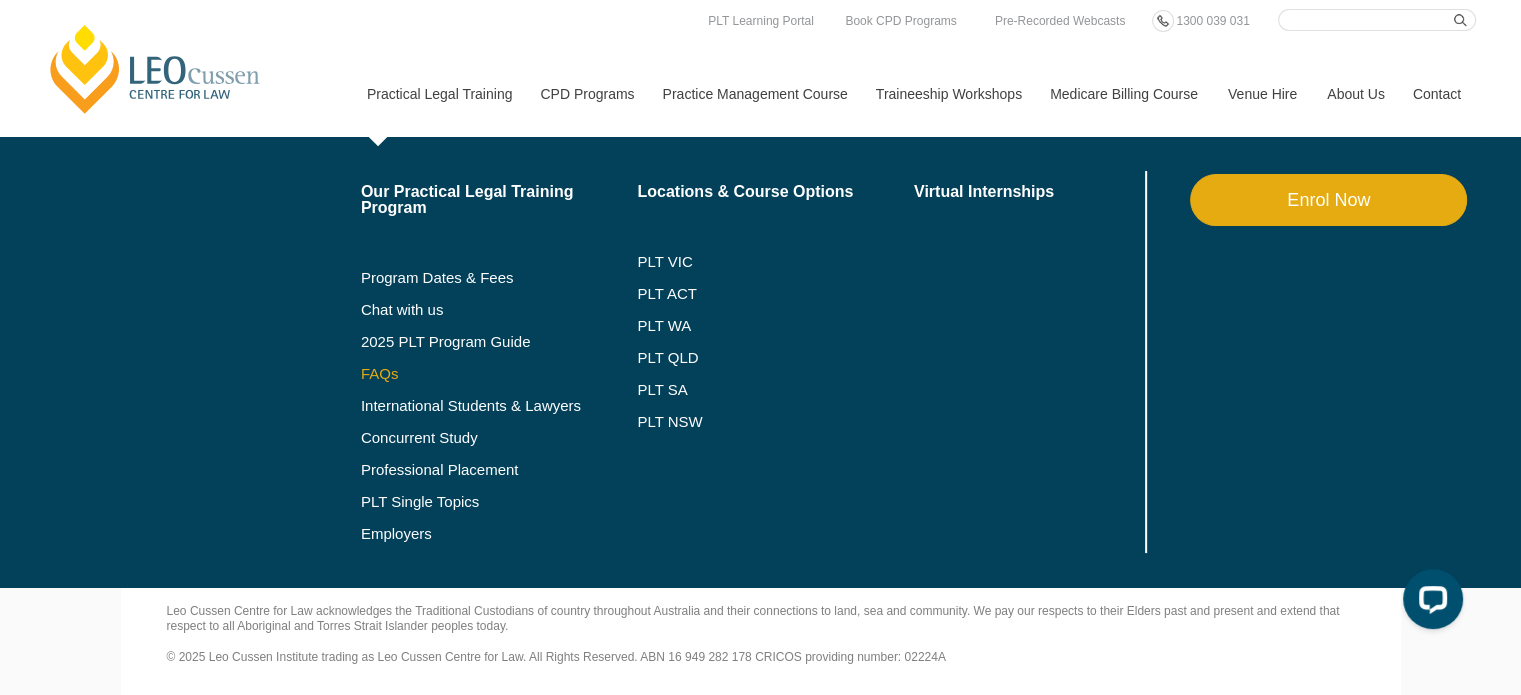 click on "FAQs" at bounding box center [499, 374] 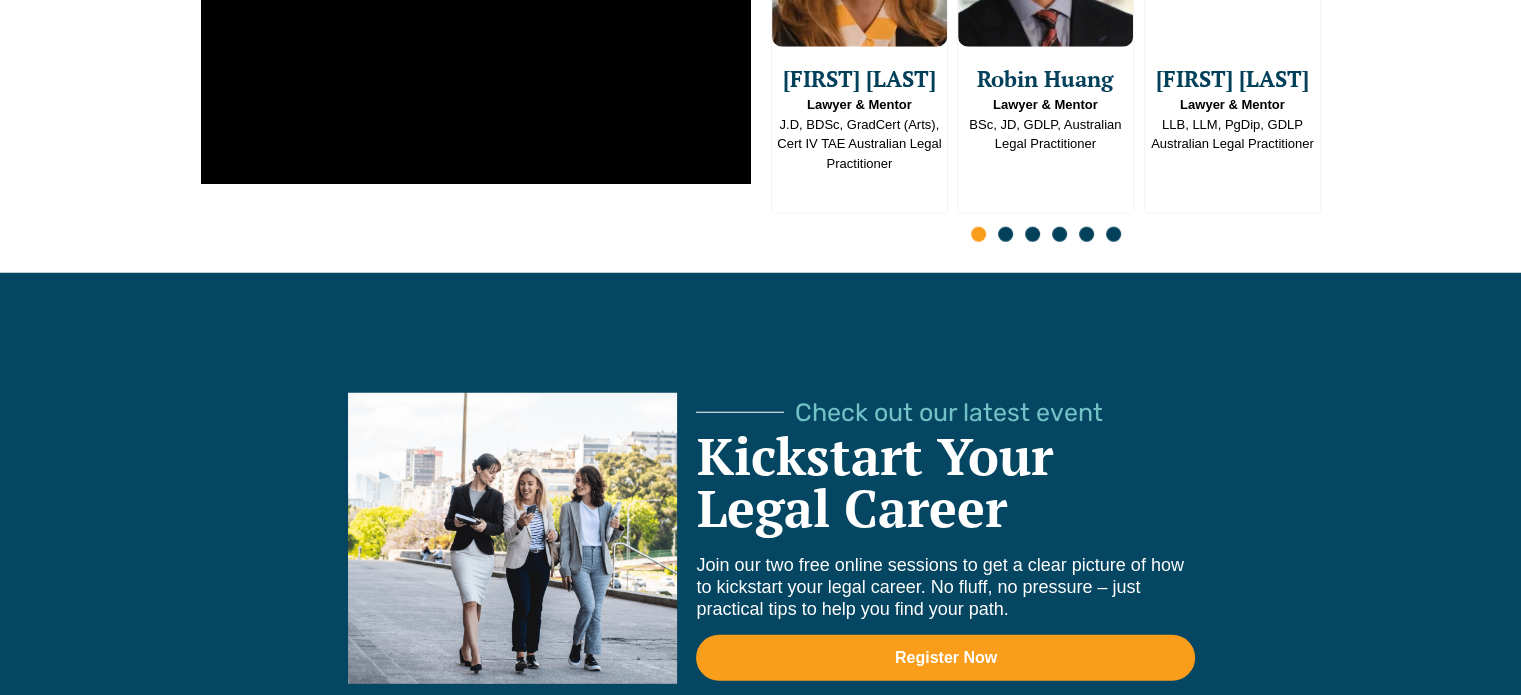 scroll, scrollTop: 8401, scrollLeft: 0, axis: vertical 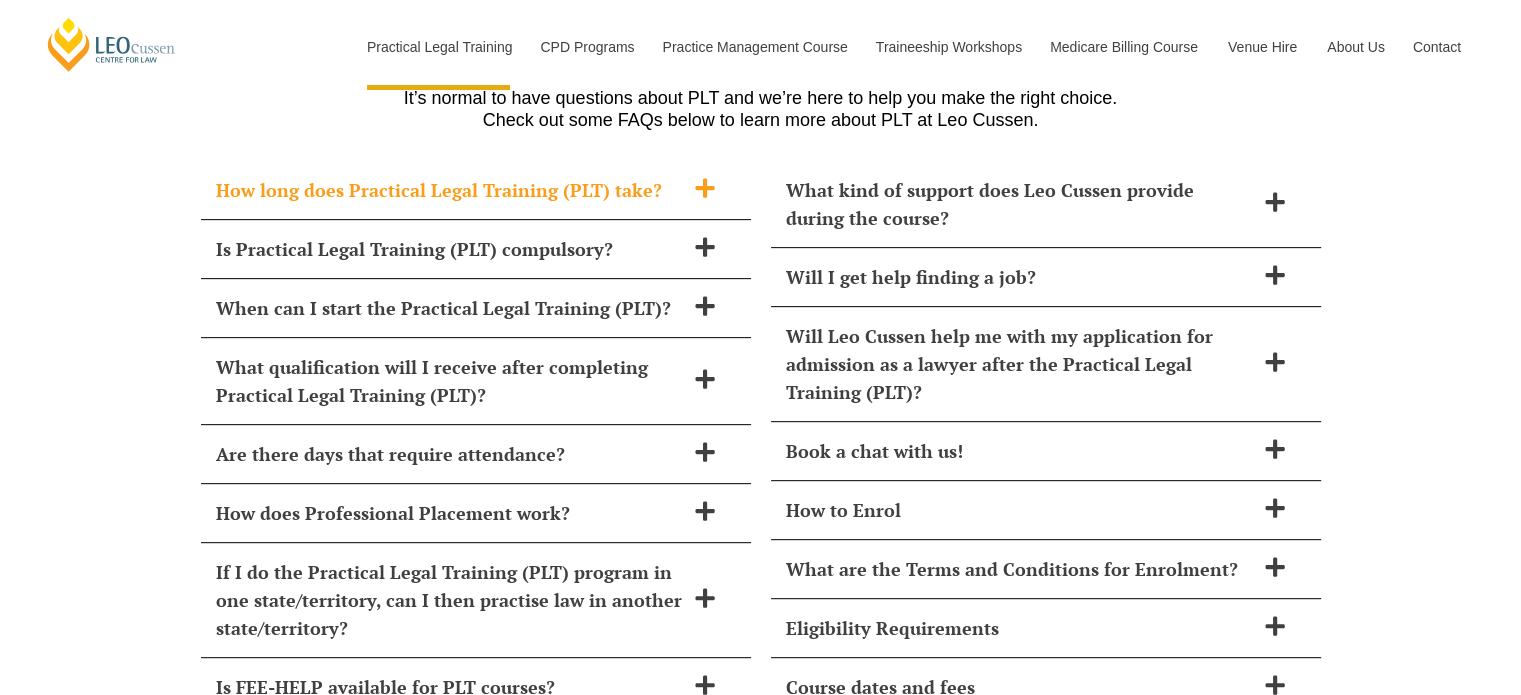 click on "How long does Practical Legal Training (PLT) take?" at bounding box center [450, 190] 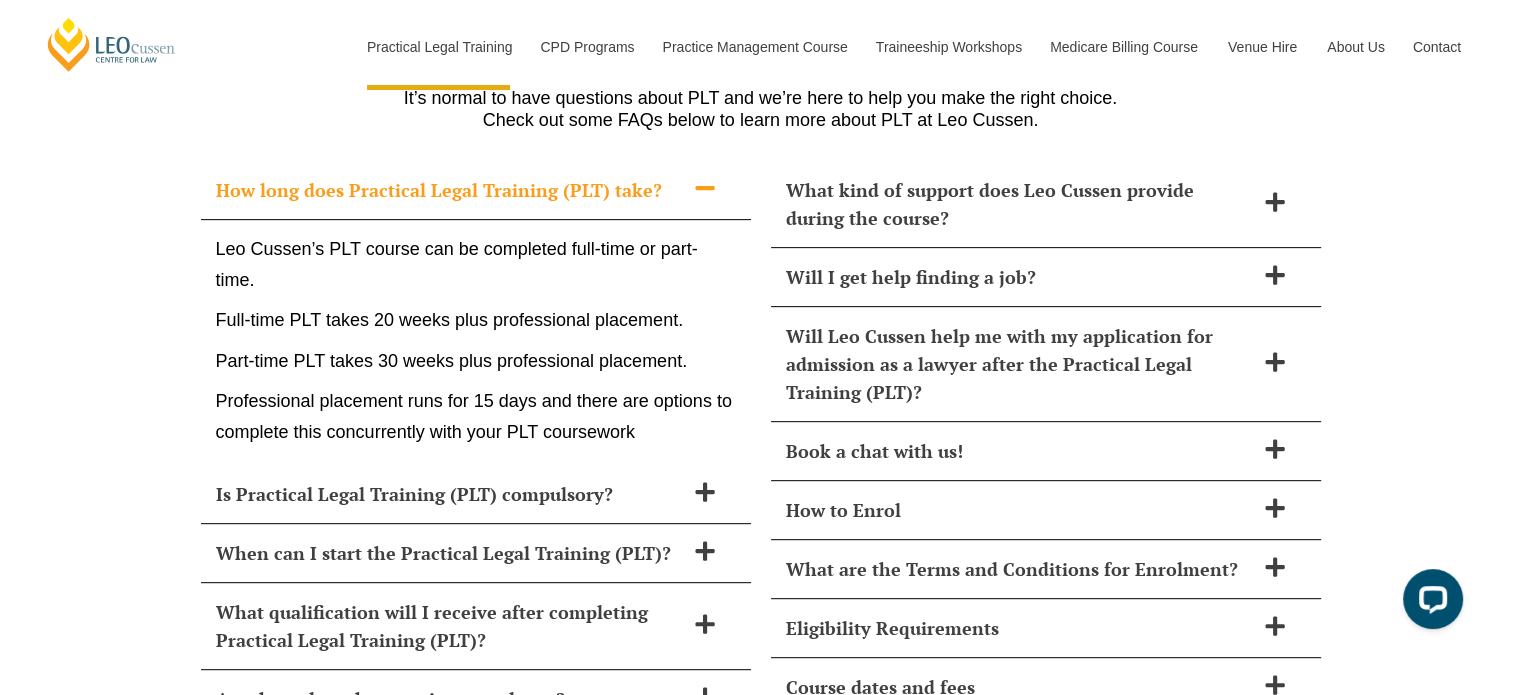 scroll, scrollTop: 0, scrollLeft: 0, axis: both 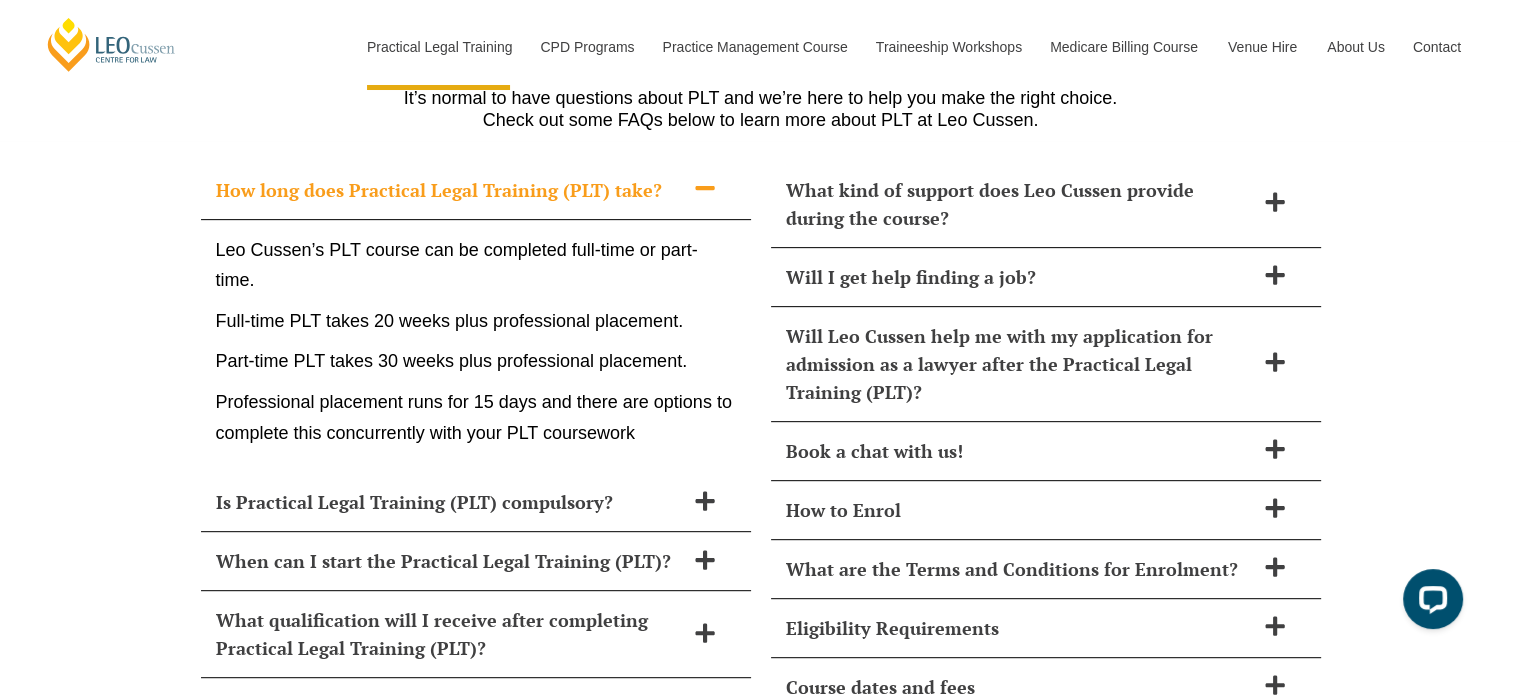 click on "How long does Practical Legal Training (PLT) take?" at bounding box center (450, 190) 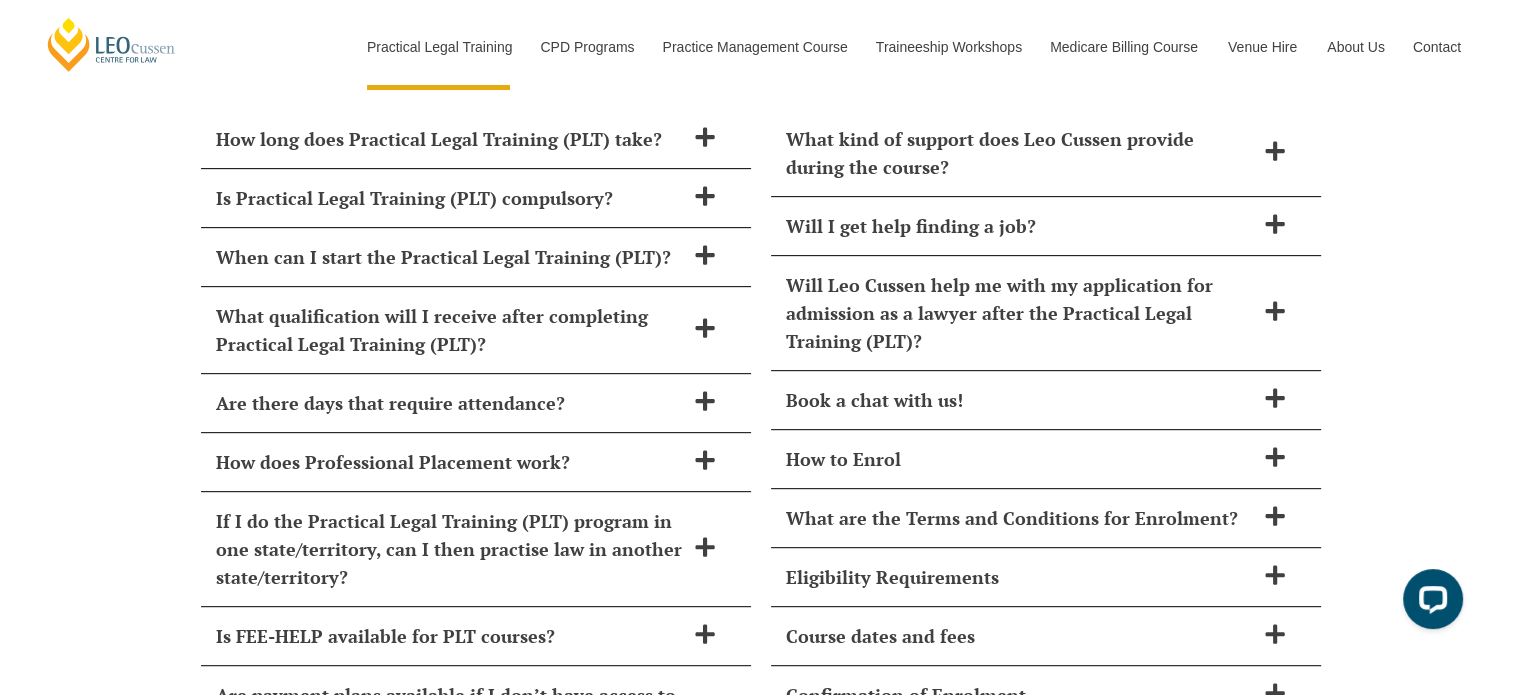 scroll, scrollTop: 8489, scrollLeft: 0, axis: vertical 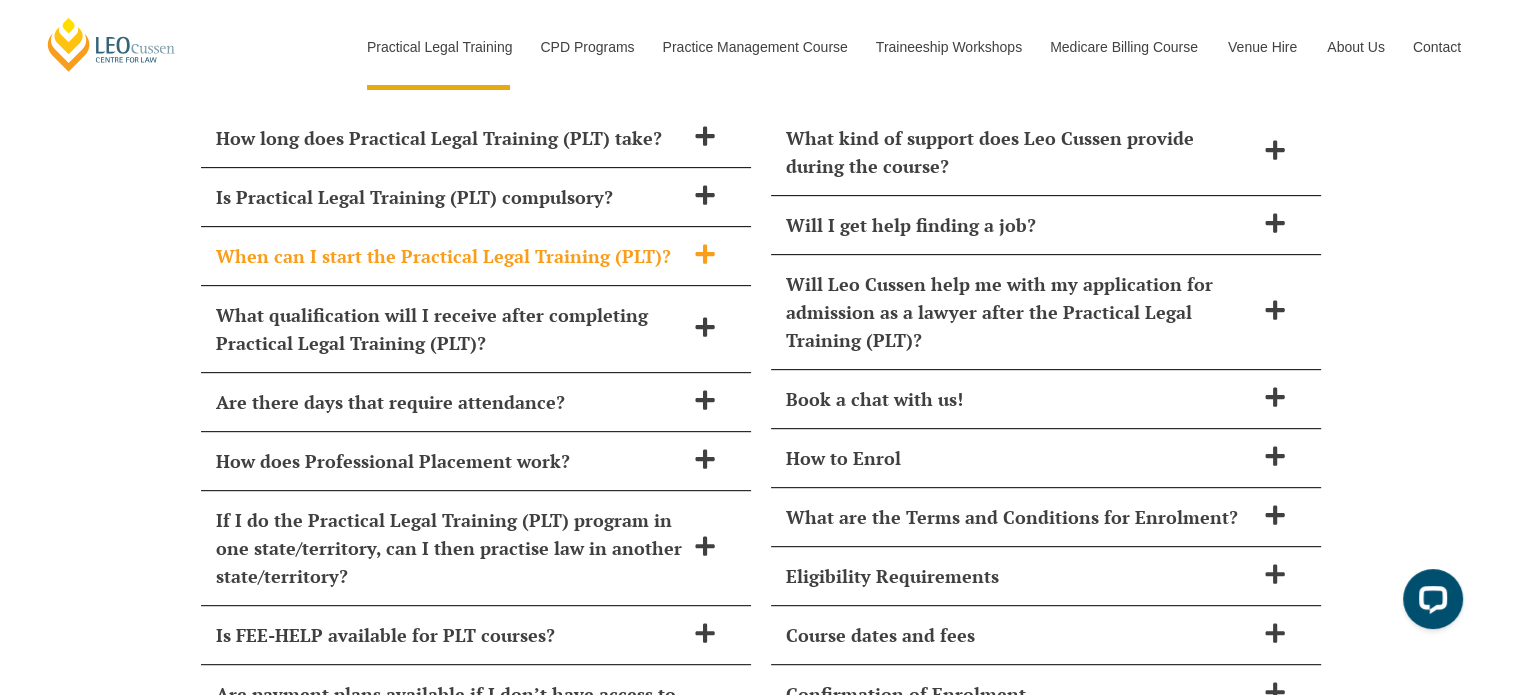 click on "When can I start the Practical Legal Training (PLT)?" at bounding box center (450, 256) 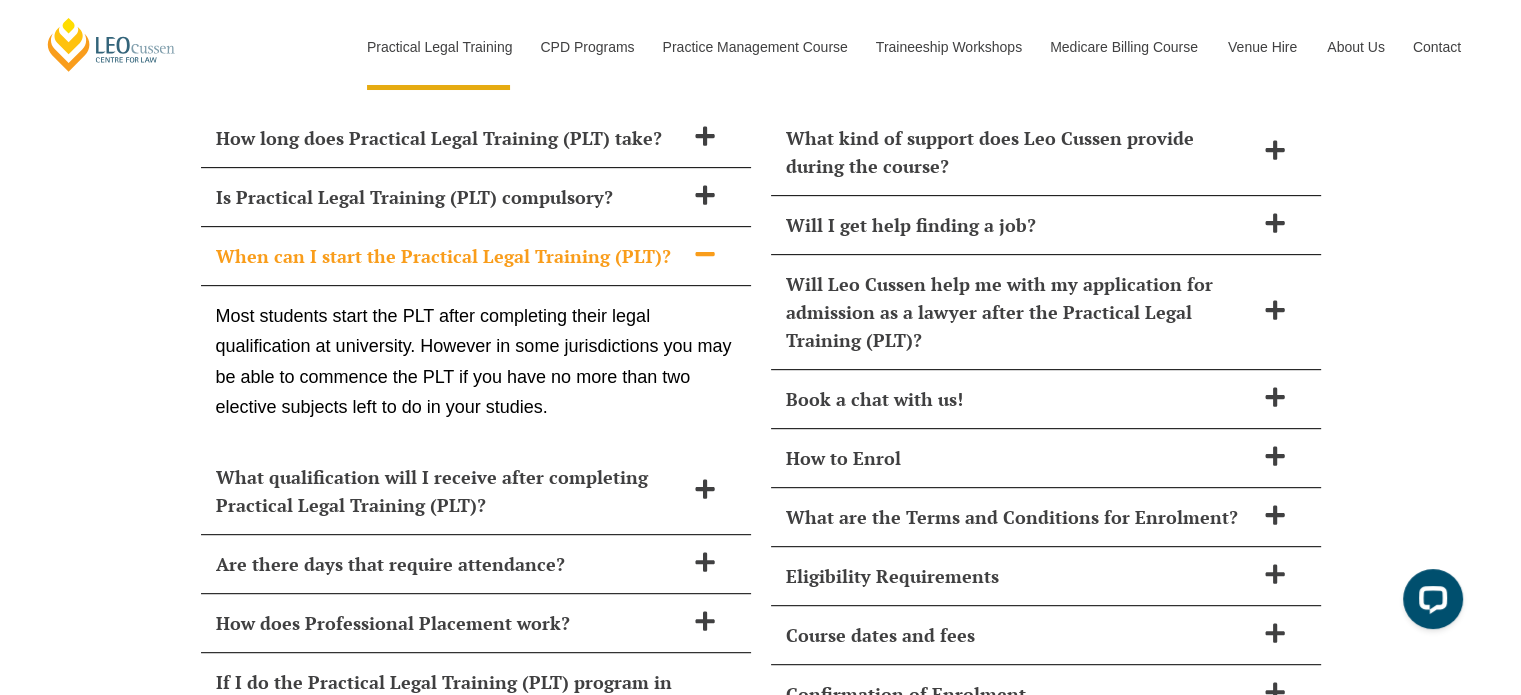 click on "When can I start the Practical Legal Training (PLT)?" at bounding box center (450, 256) 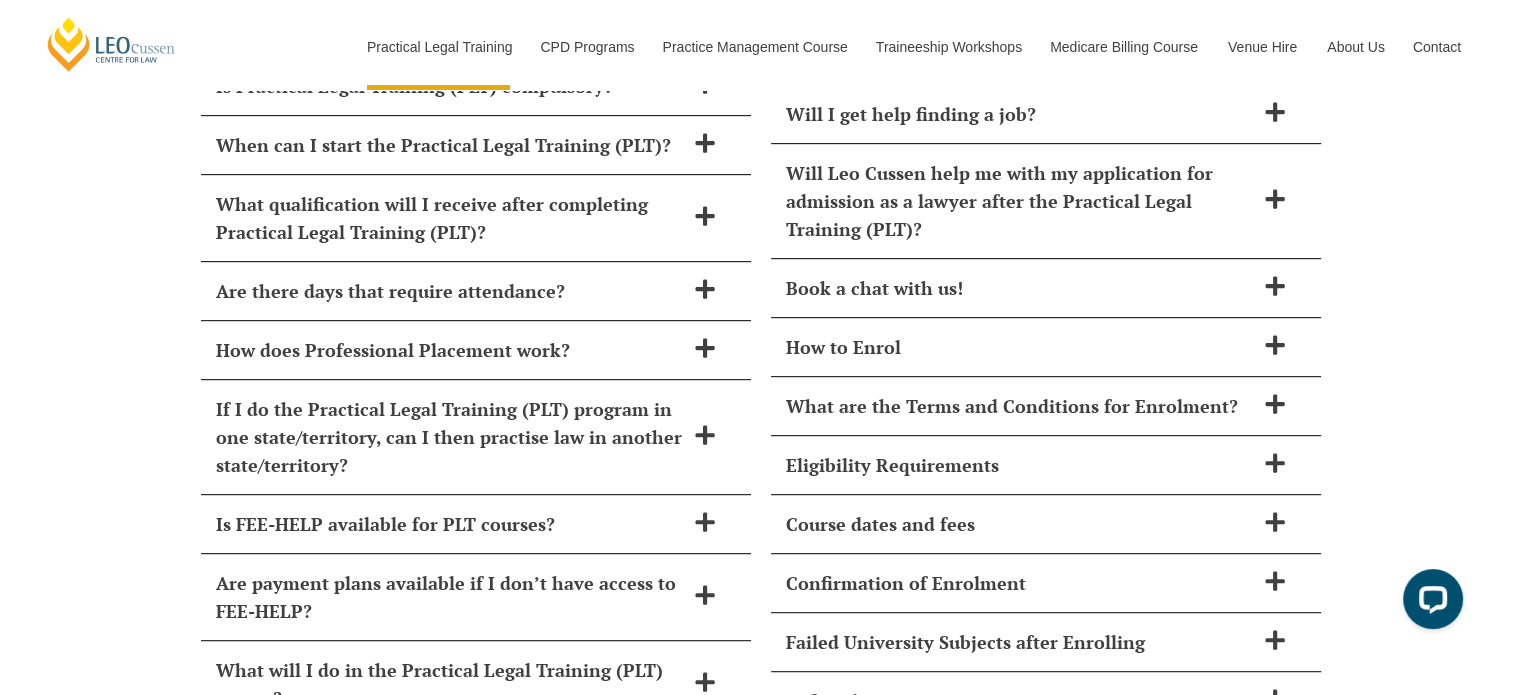 scroll, scrollTop: 8645, scrollLeft: 0, axis: vertical 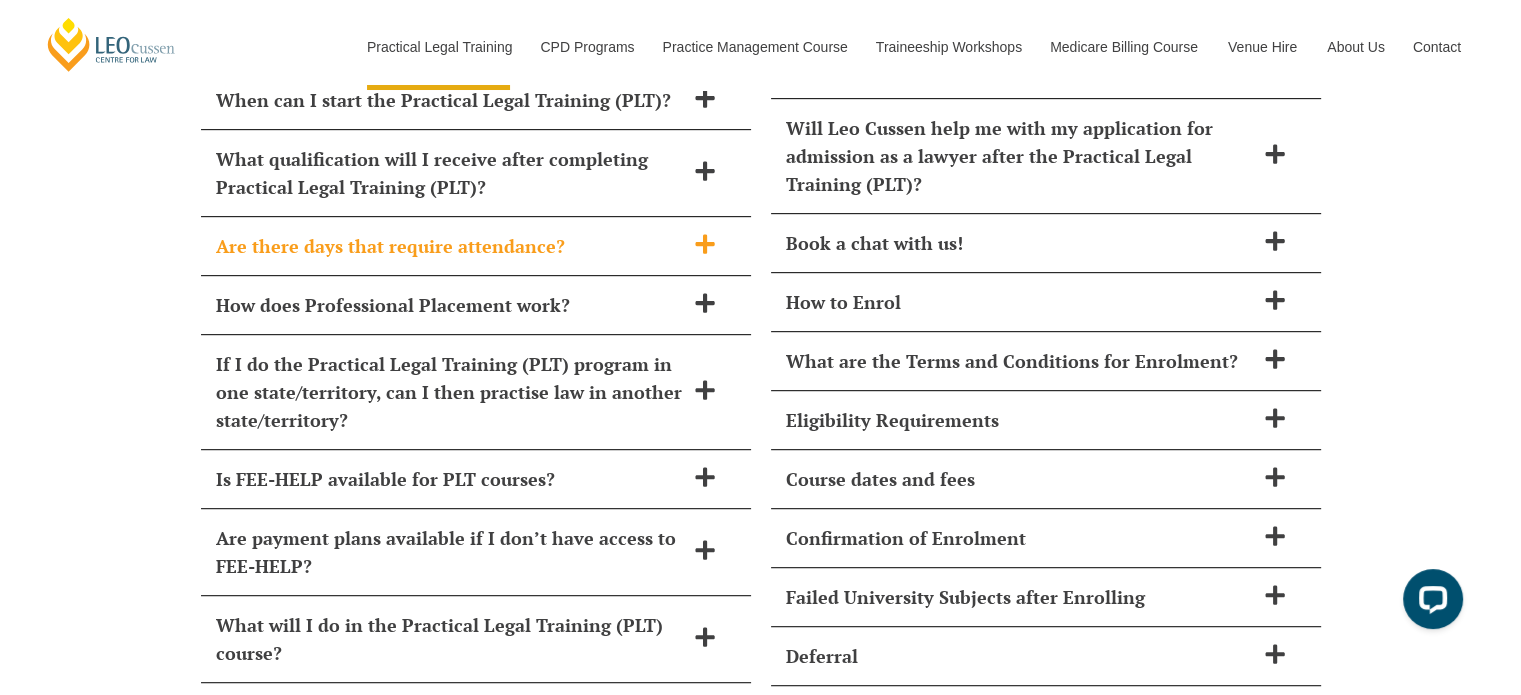 click on "Are there days that require attendance?" at bounding box center [450, 246] 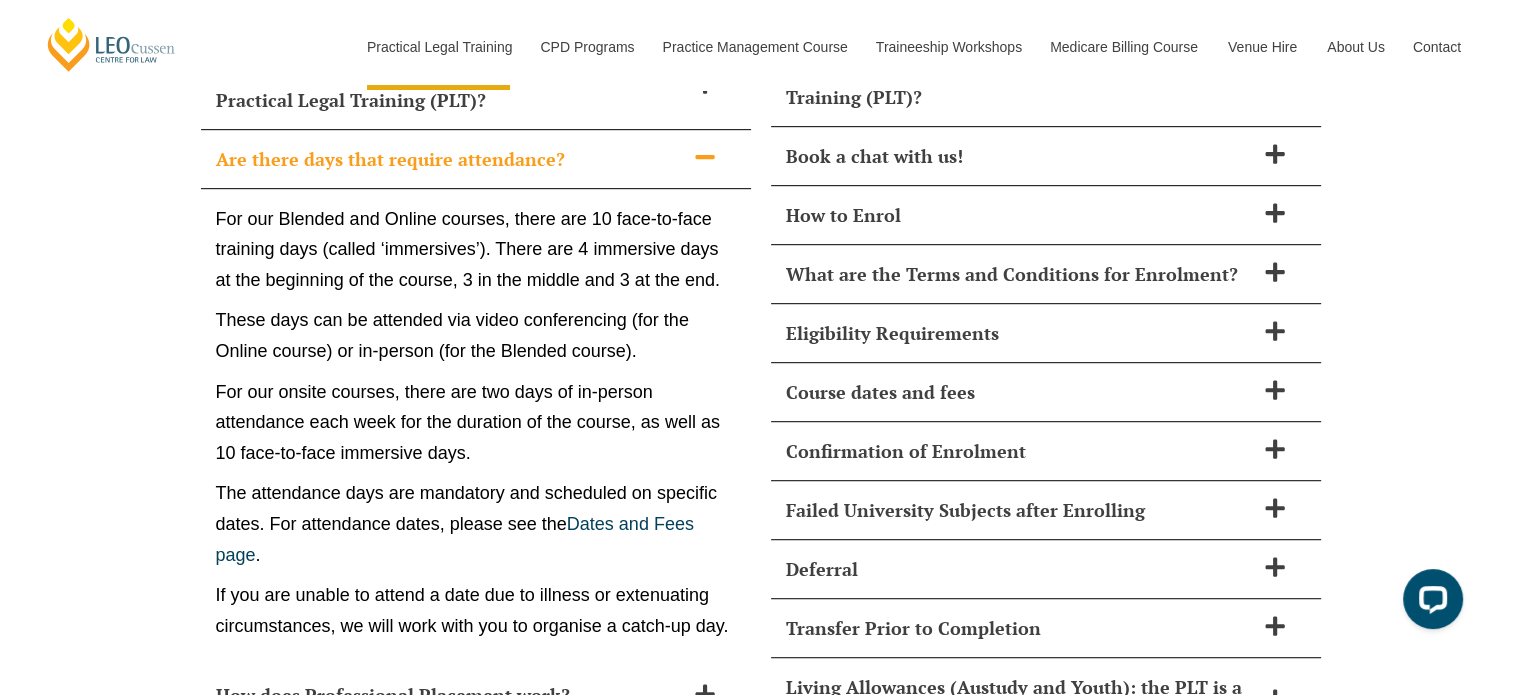 scroll, scrollTop: 8730, scrollLeft: 0, axis: vertical 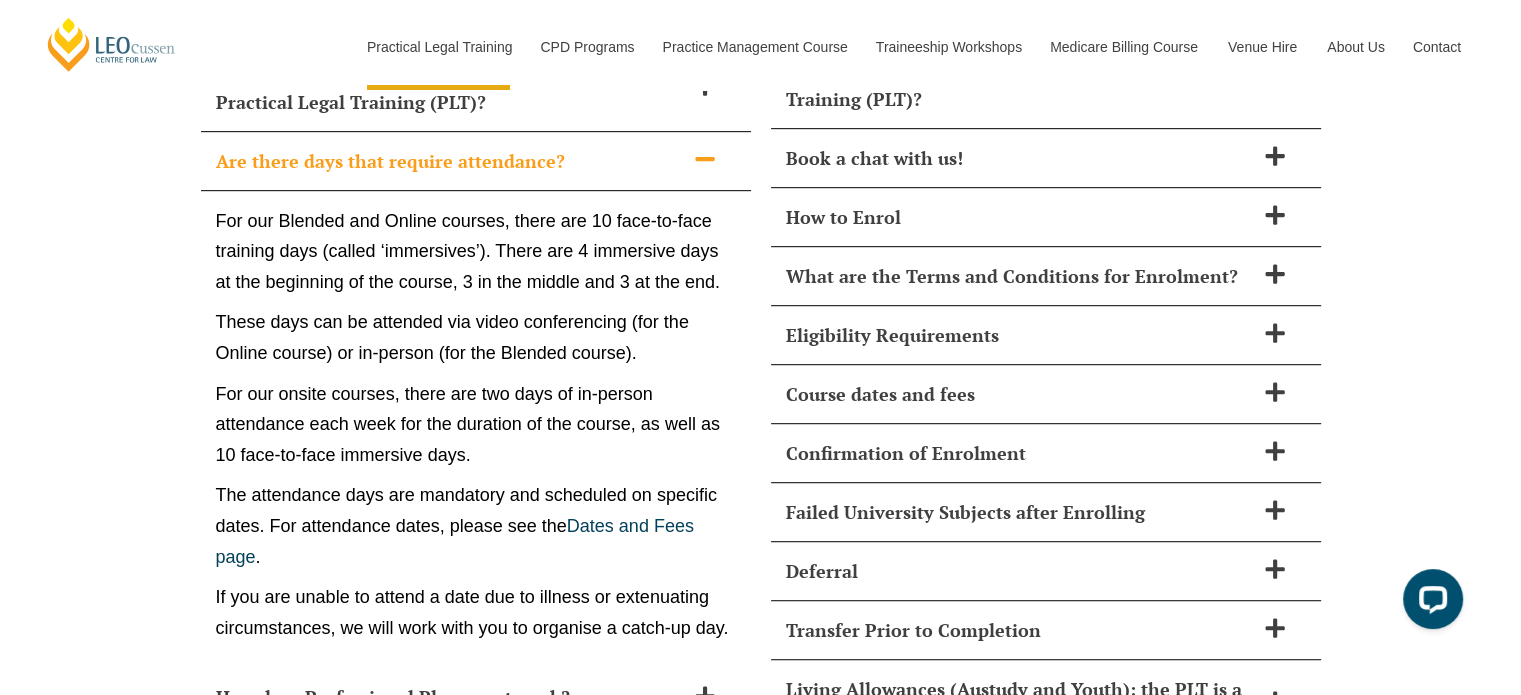 click on "Are there days that require attendance?" at bounding box center (450, 161) 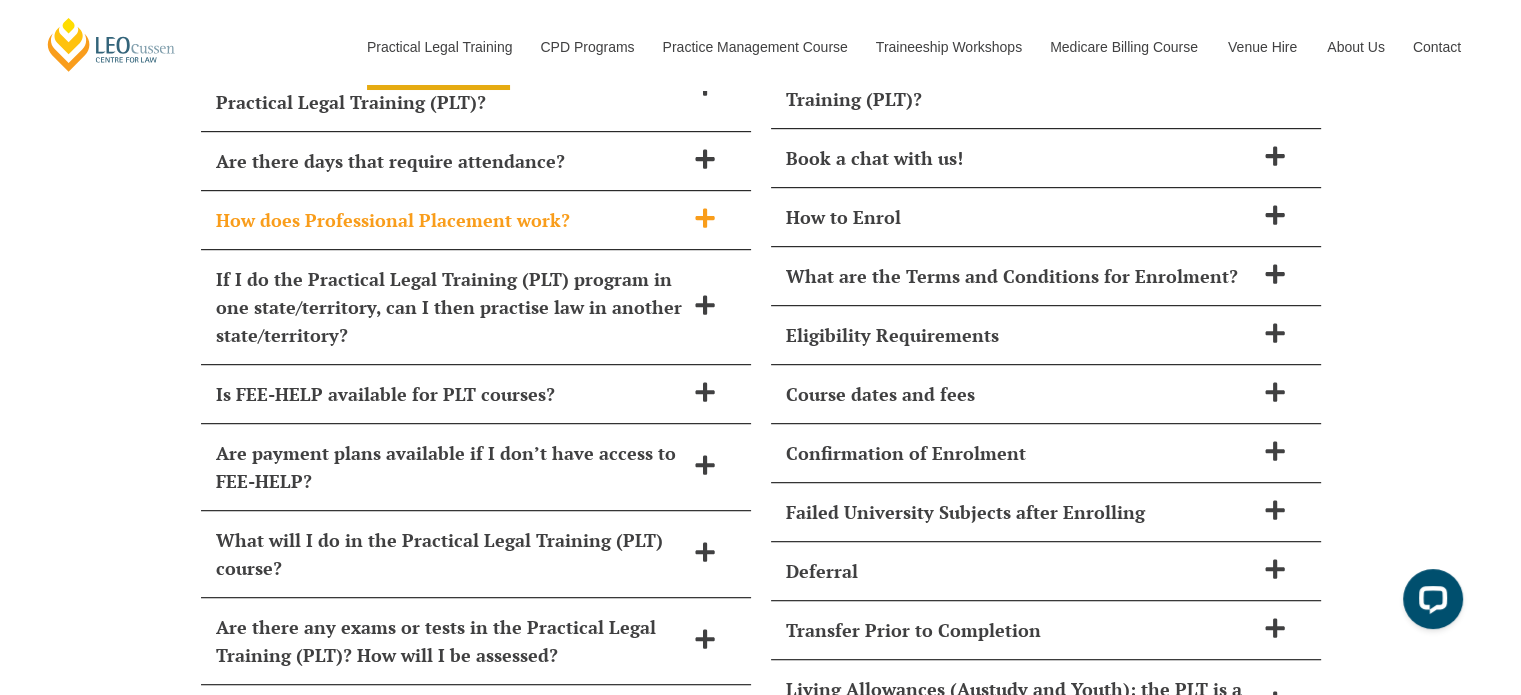 click on "How does Professional Placement work?" at bounding box center [450, 220] 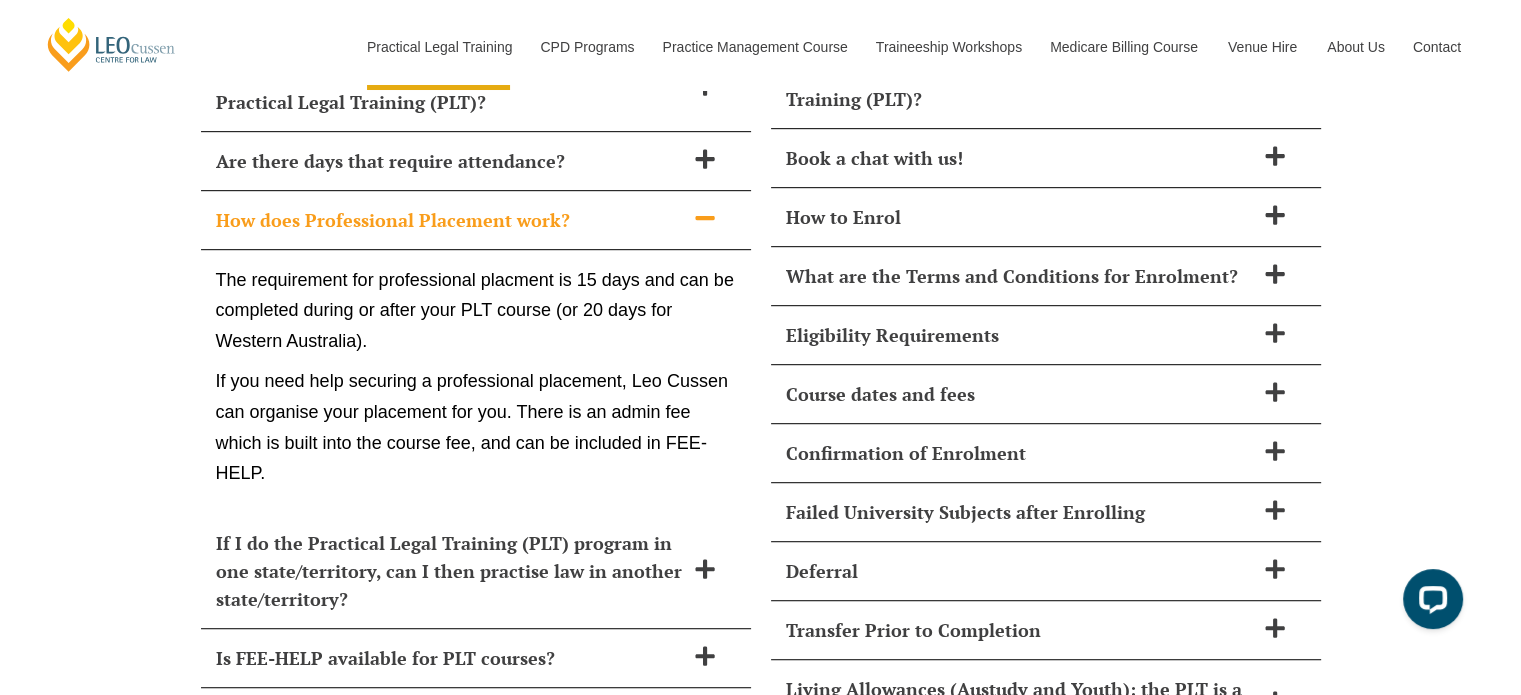 click on "How does Professional Placement work?" at bounding box center (450, 220) 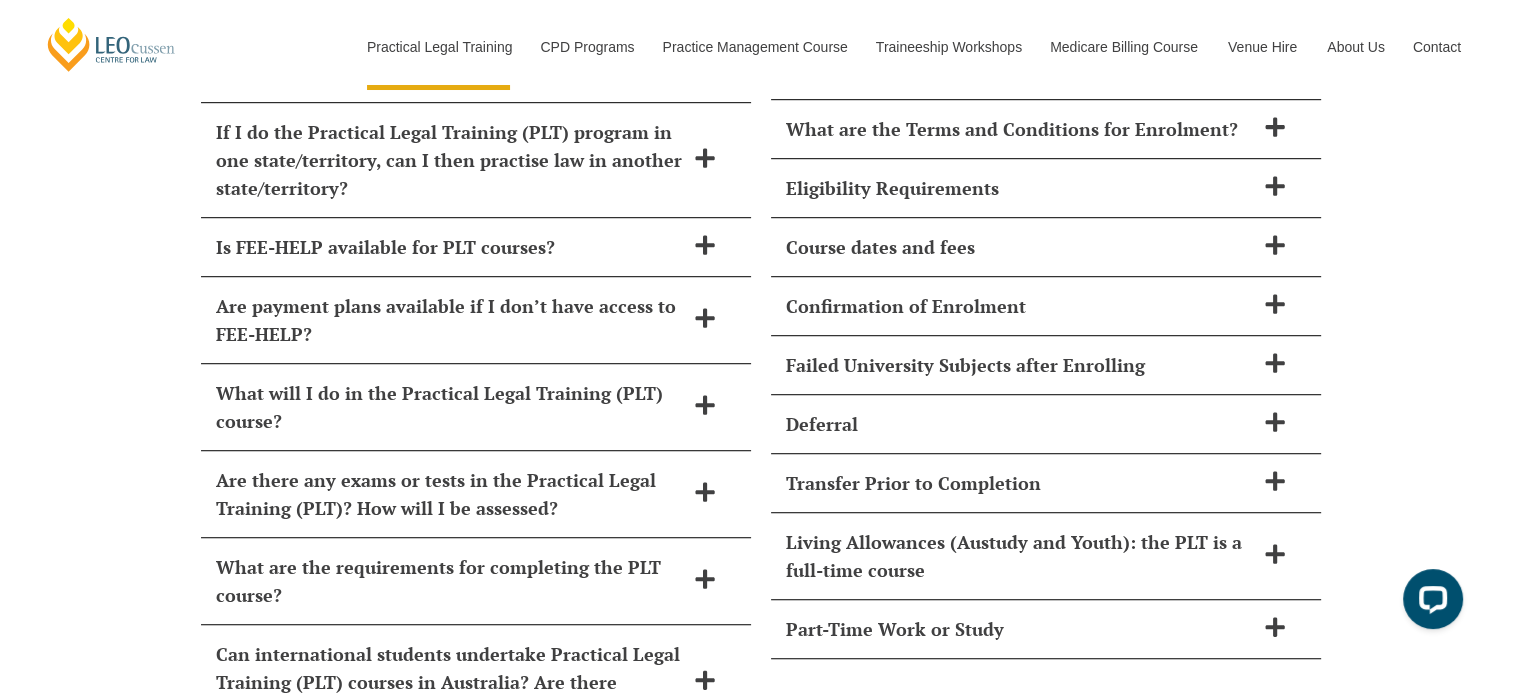 scroll, scrollTop: 8884, scrollLeft: 0, axis: vertical 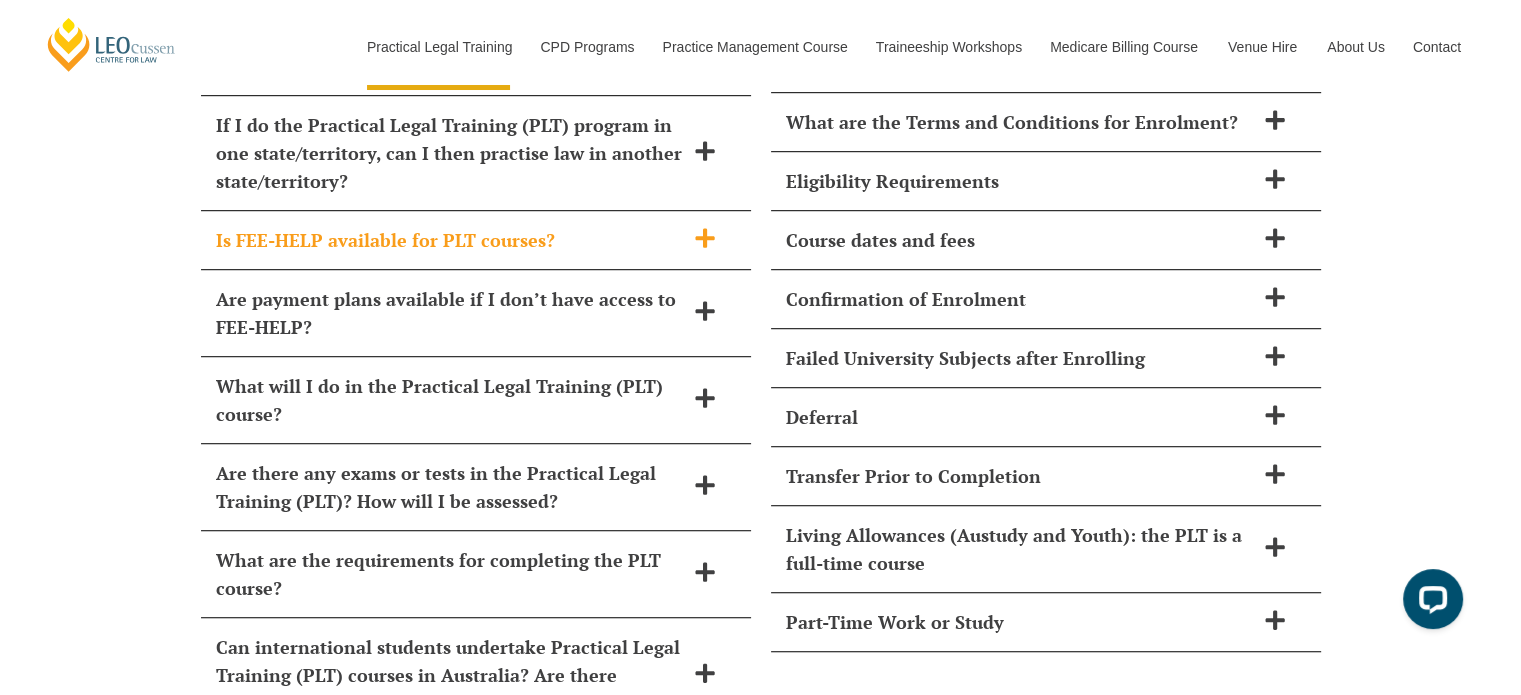 click on "Is FEE-HELP available for PLT courses?" at bounding box center (450, 240) 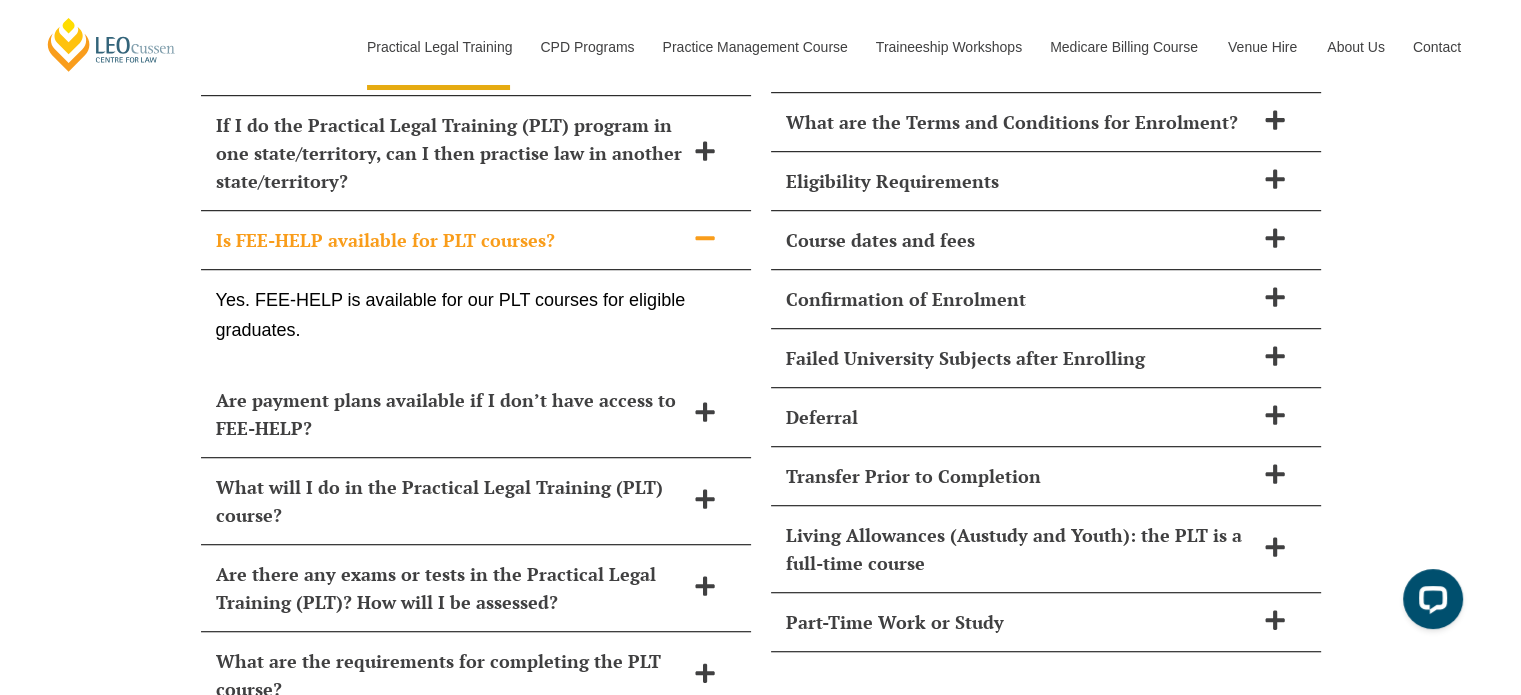 click on "Is FEE-HELP available for PLT courses?" at bounding box center [450, 240] 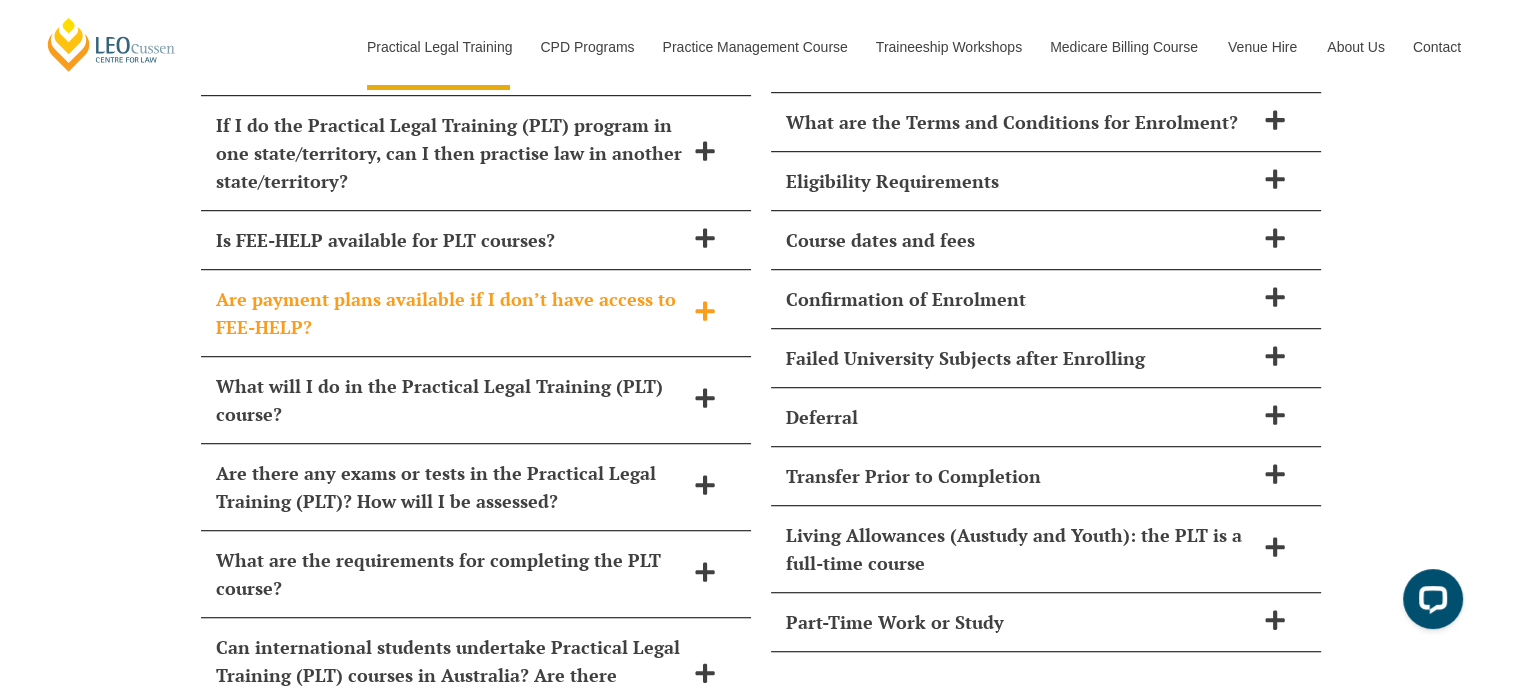 click on "Are payment plans available if I don’t have access to FEE-HELP?" at bounding box center [450, 313] 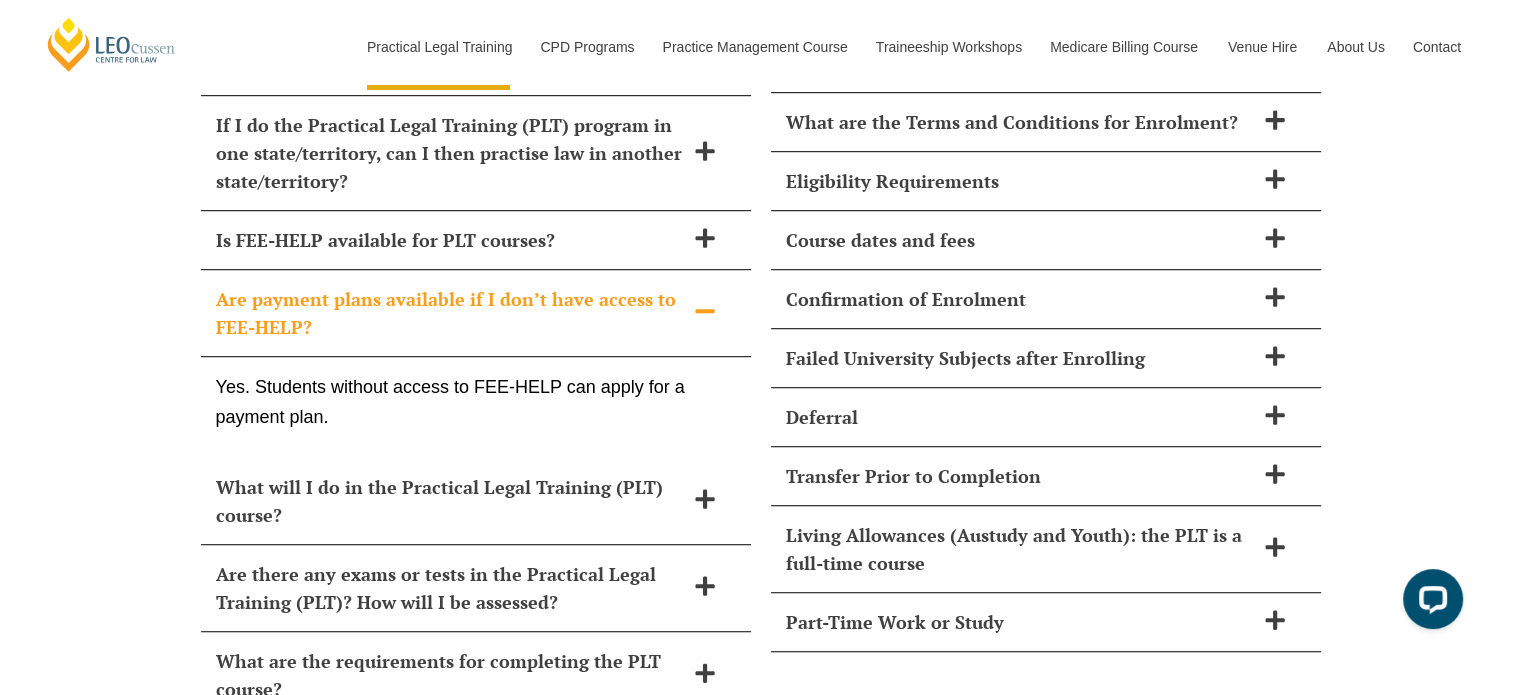 click on "Are payment plans available if I don’t have access to FEE-HELP?" at bounding box center (450, 313) 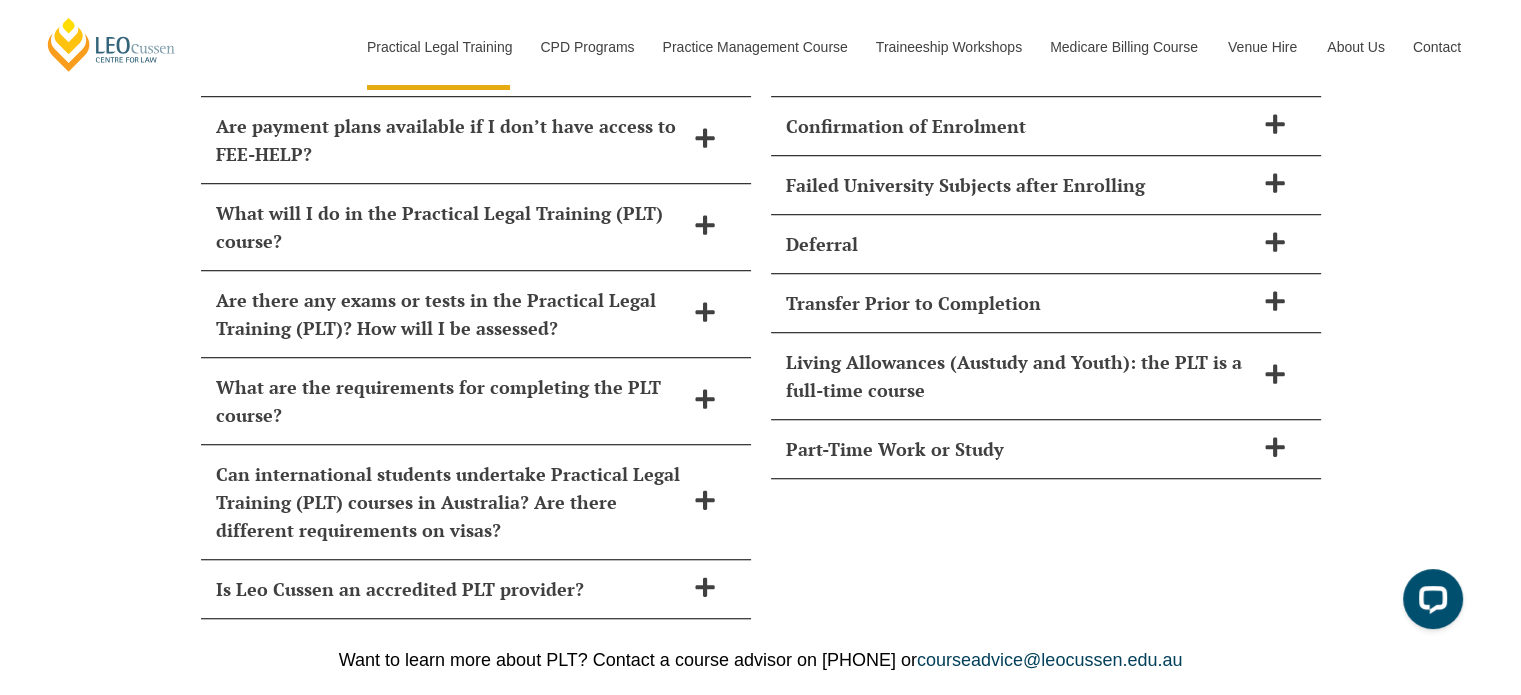 scroll, scrollTop: 9068, scrollLeft: 0, axis: vertical 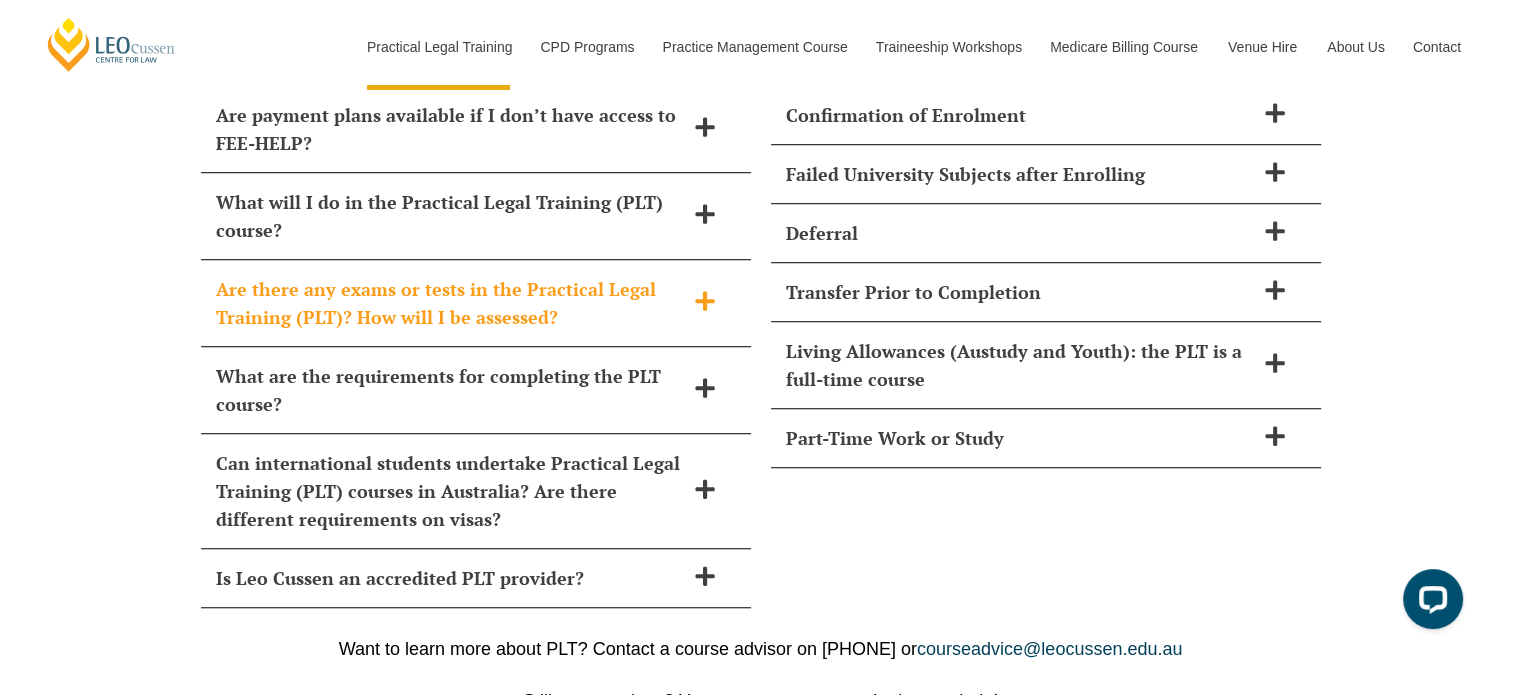 click on "Are there any exams or tests in the Practical Legal Training (PLT)? How will I be assessed?" at bounding box center (450, 303) 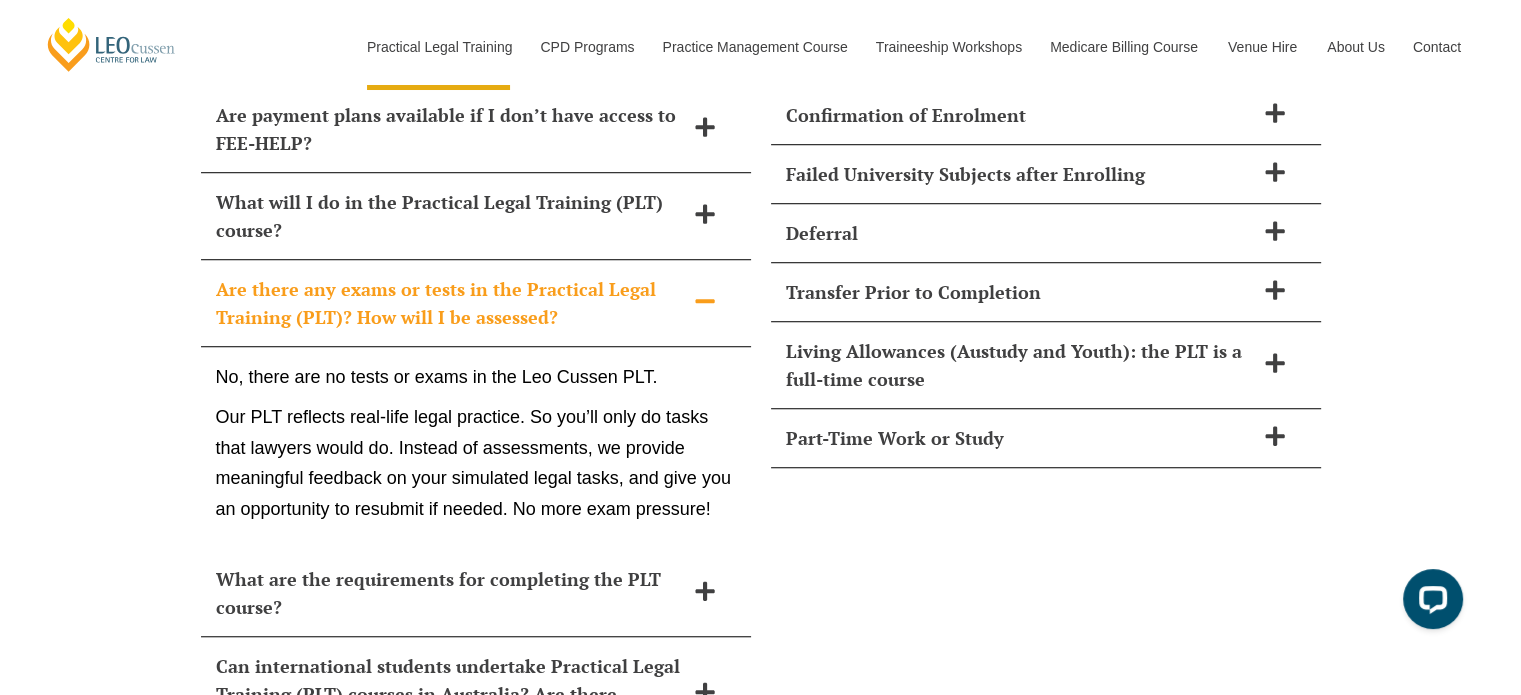 click on "Are there any exams or tests in the Practical Legal Training (PLT)? How will I be assessed?" at bounding box center [450, 303] 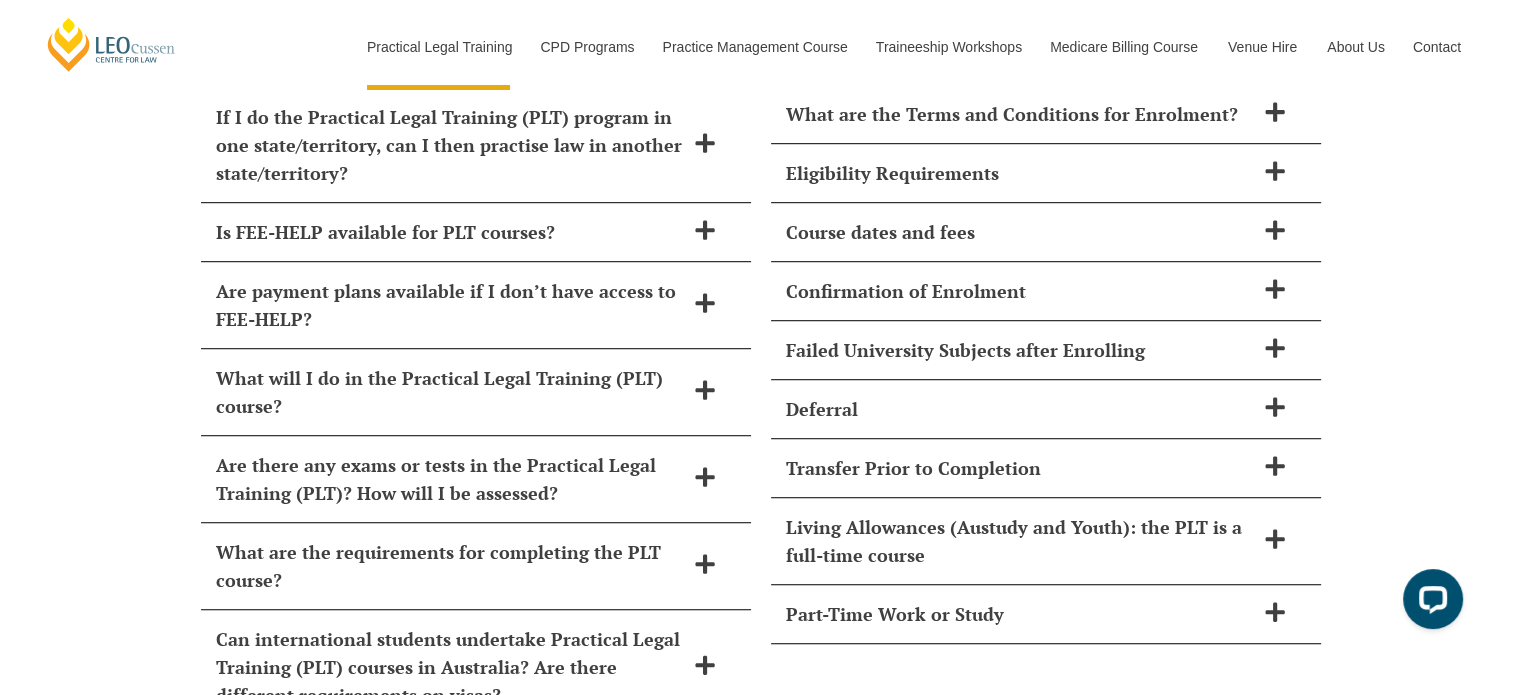 scroll, scrollTop: 8892, scrollLeft: 0, axis: vertical 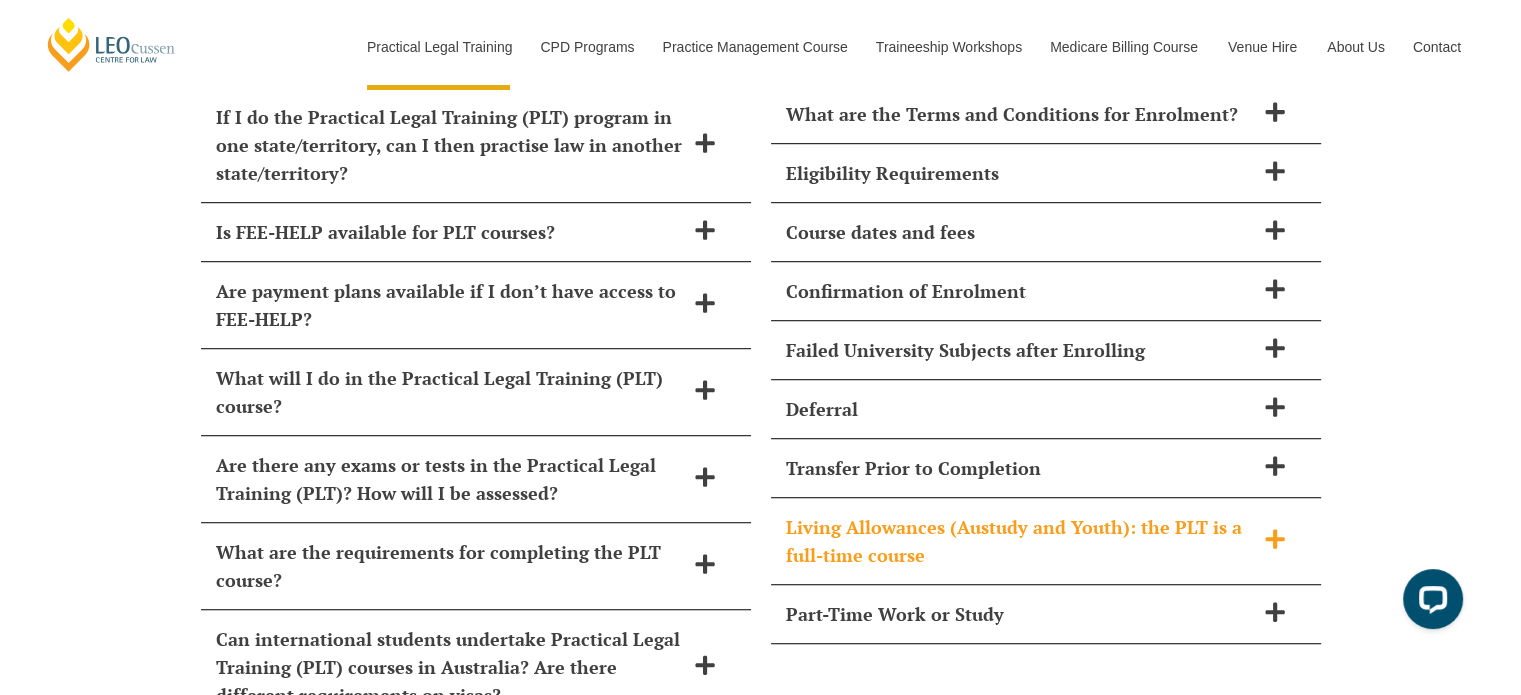 click on "Living Allowances (Austudy and Youth): the PLT is a full-time course" at bounding box center (1020, 541) 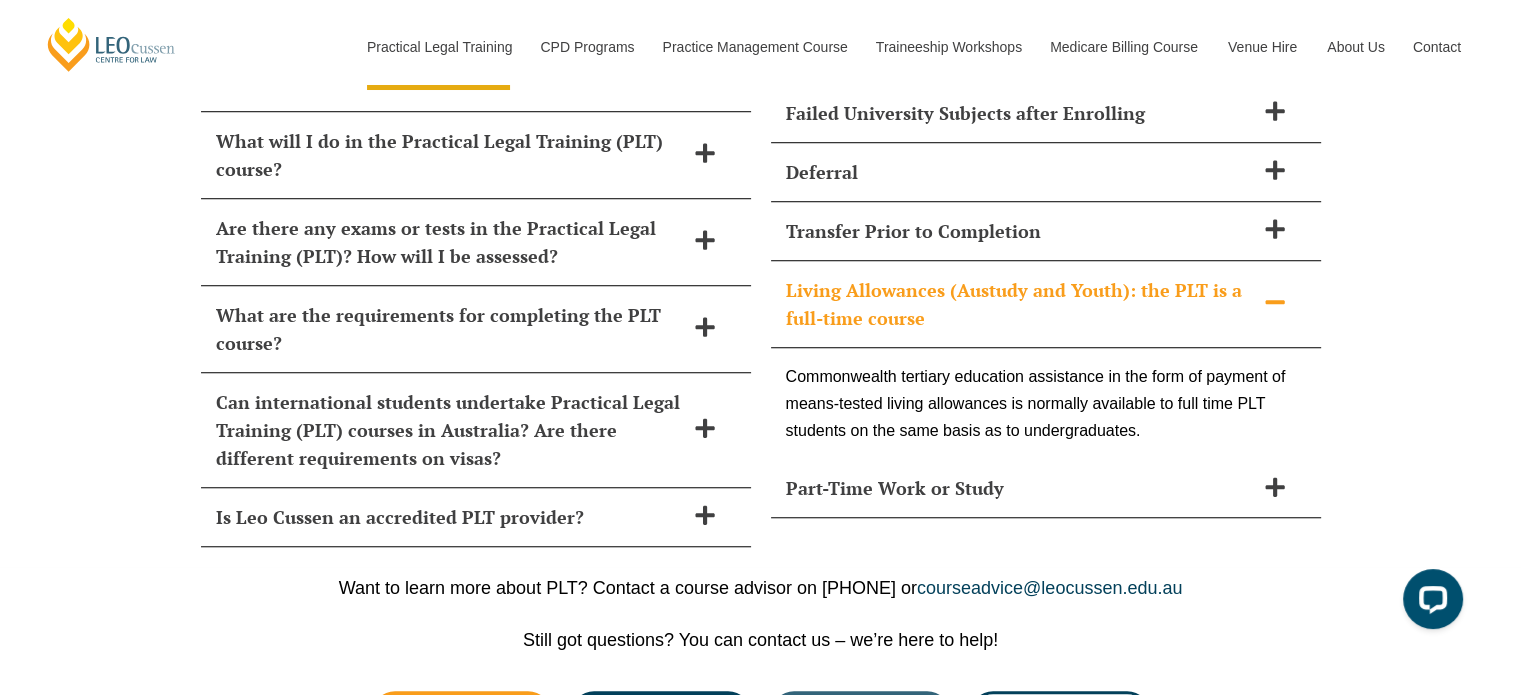 scroll, scrollTop: 9130, scrollLeft: 0, axis: vertical 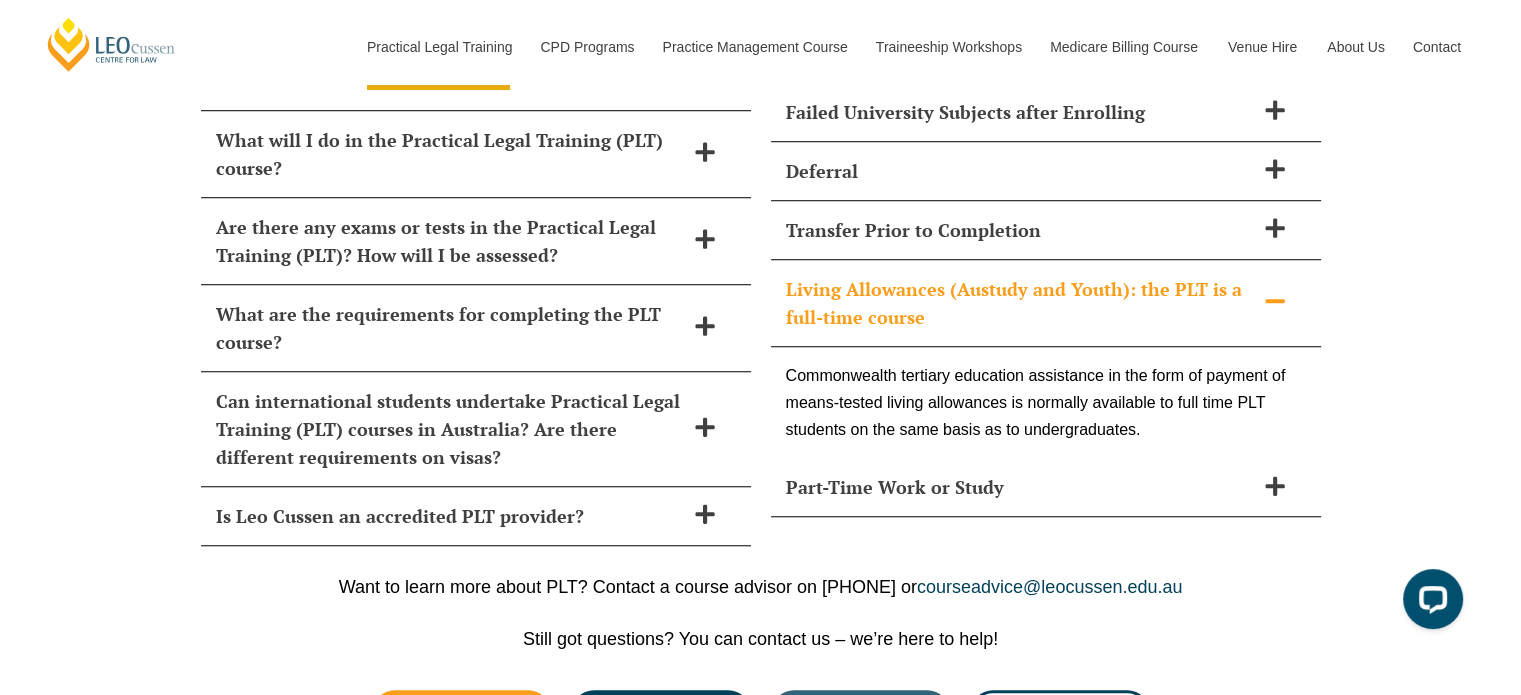 click on "Living Allowances (Austudy and Youth): the PLT is a full-time course" at bounding box center [1020, 303] 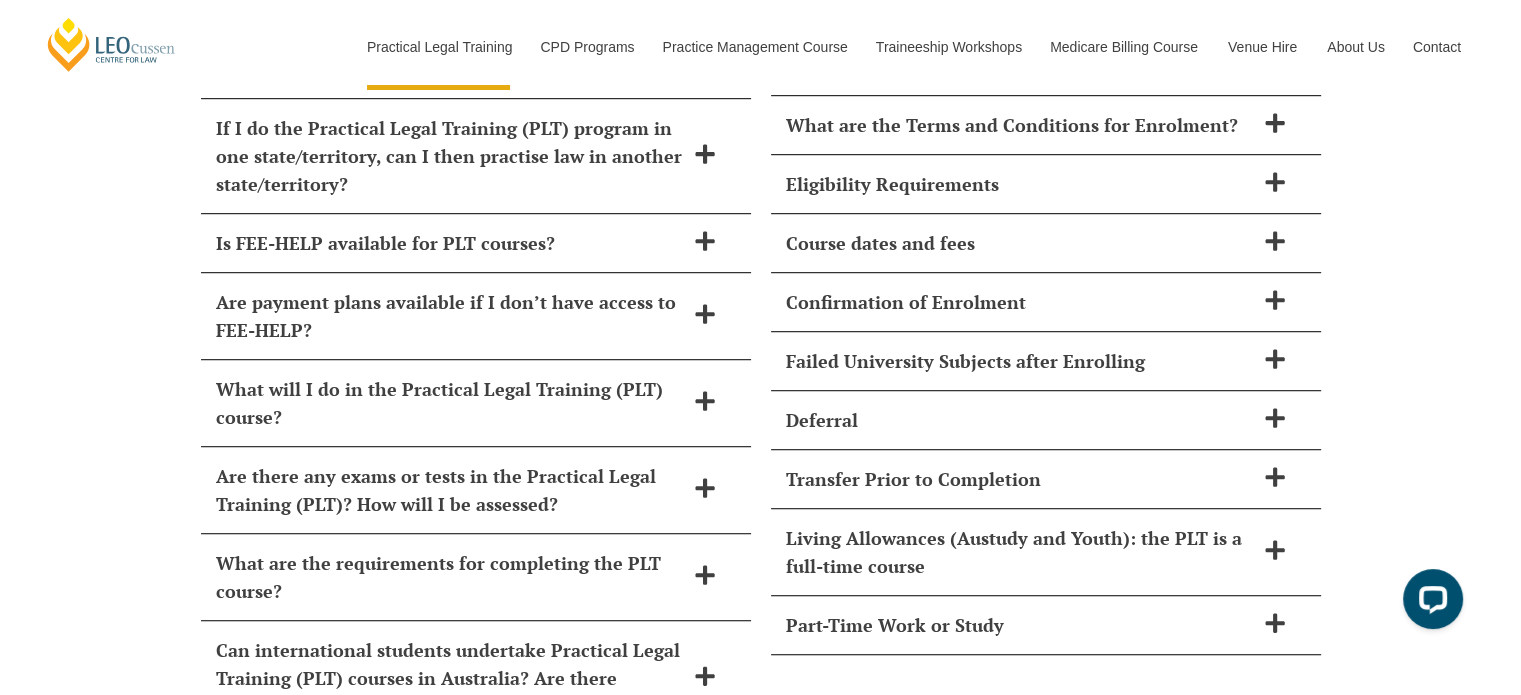 scroll, scrollTop: 8878, scrollLeft: 0, axis: vertical 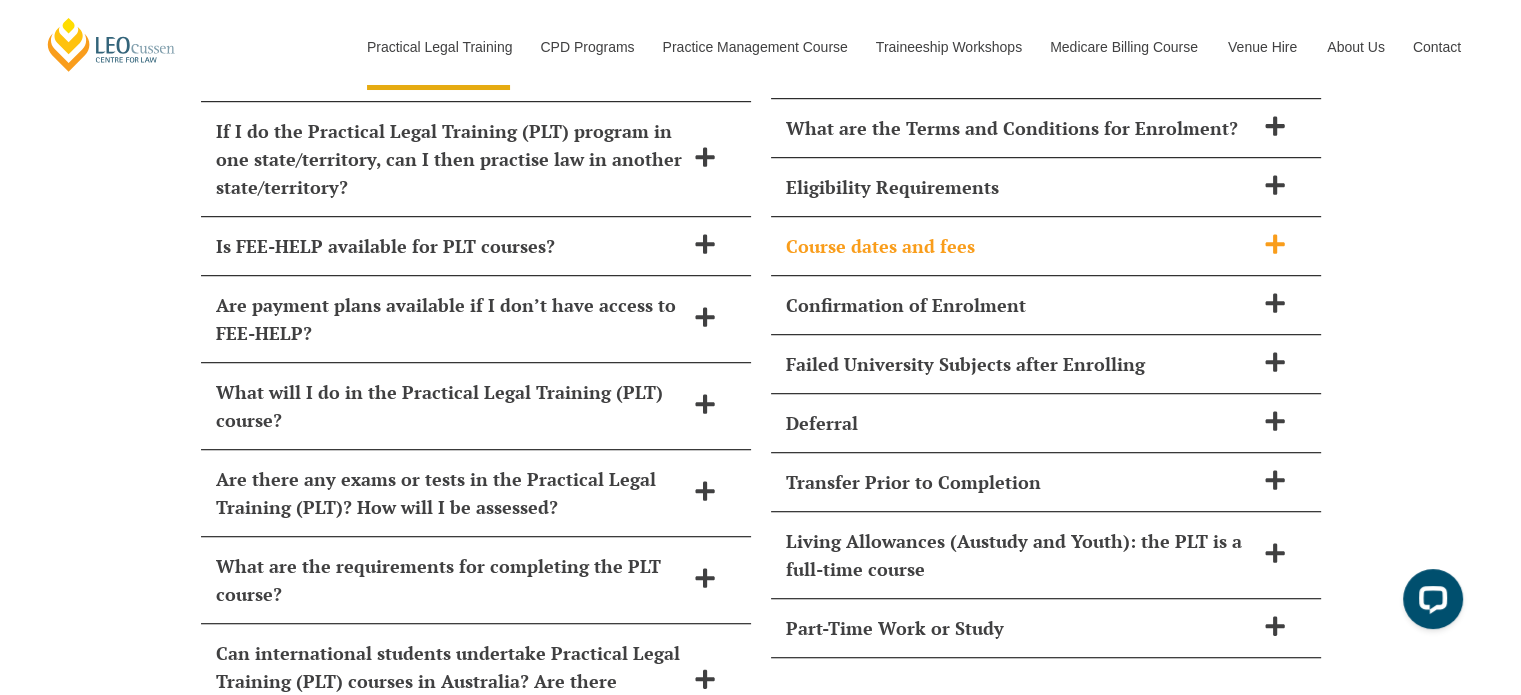 click on "Course dates and fees" at bounding box center (1046, 246) 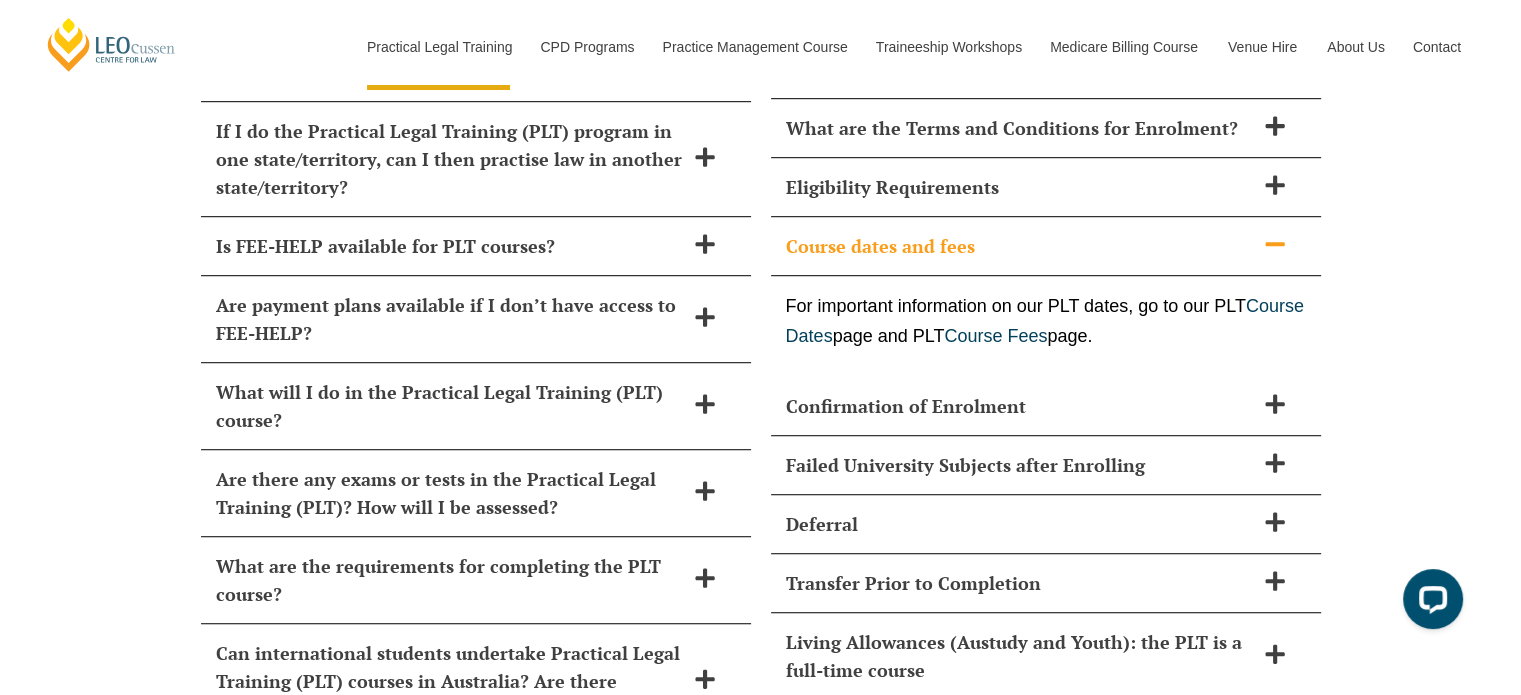 click on "Course dates and fees" at bounding box center [1020, 246] 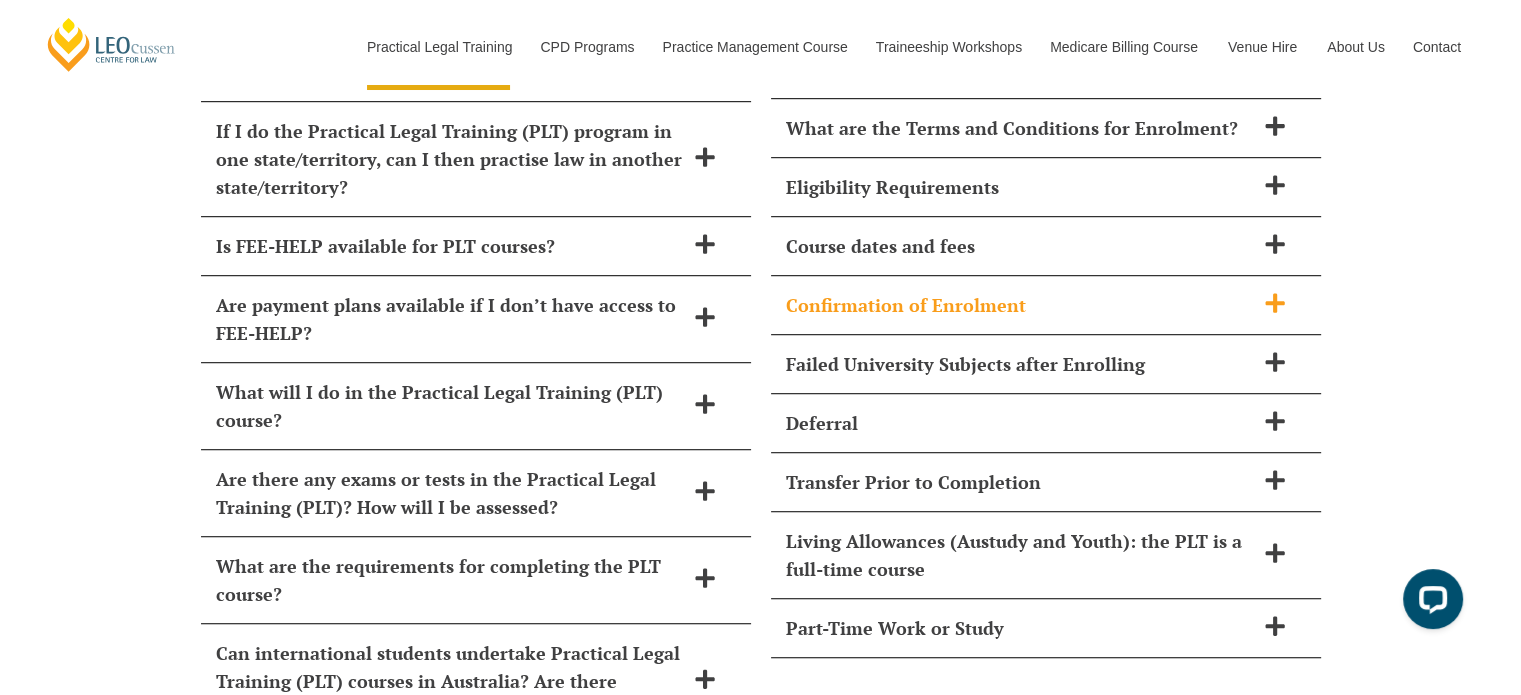 click on "Confirmation of Enrolment" at bounding box center [1020, 305] 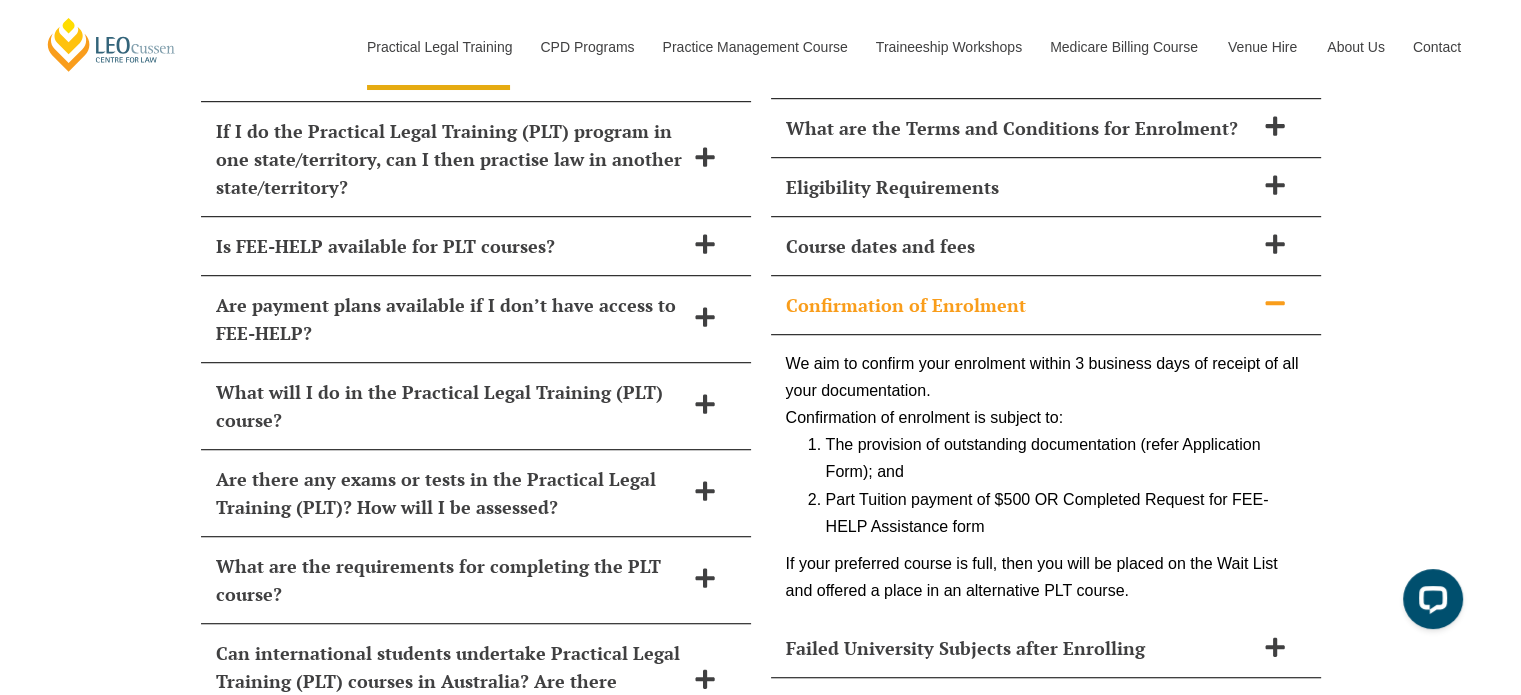 click on "Confirmation of Enrolment" at bounding box center (1020, 305) 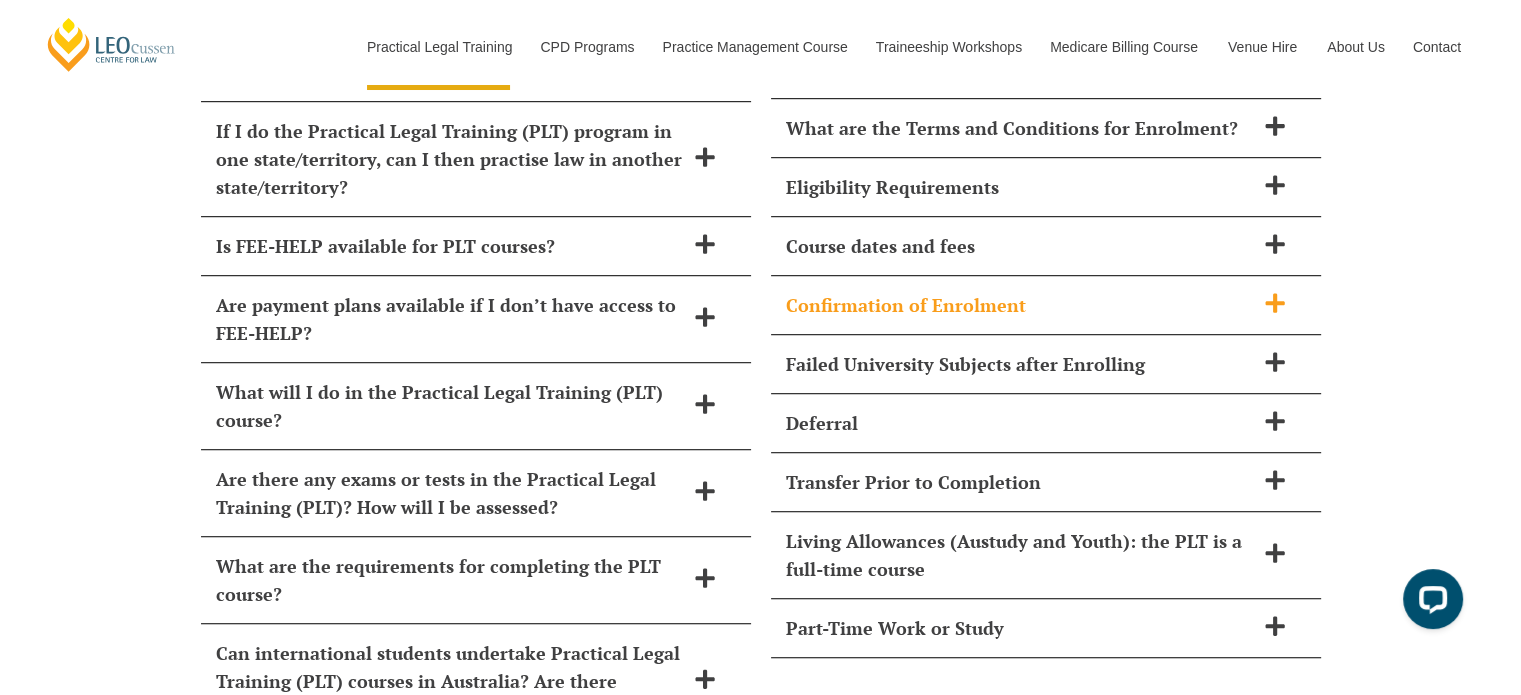click on "Confirmation of Enrolment" at bounding box center [1020, 305] 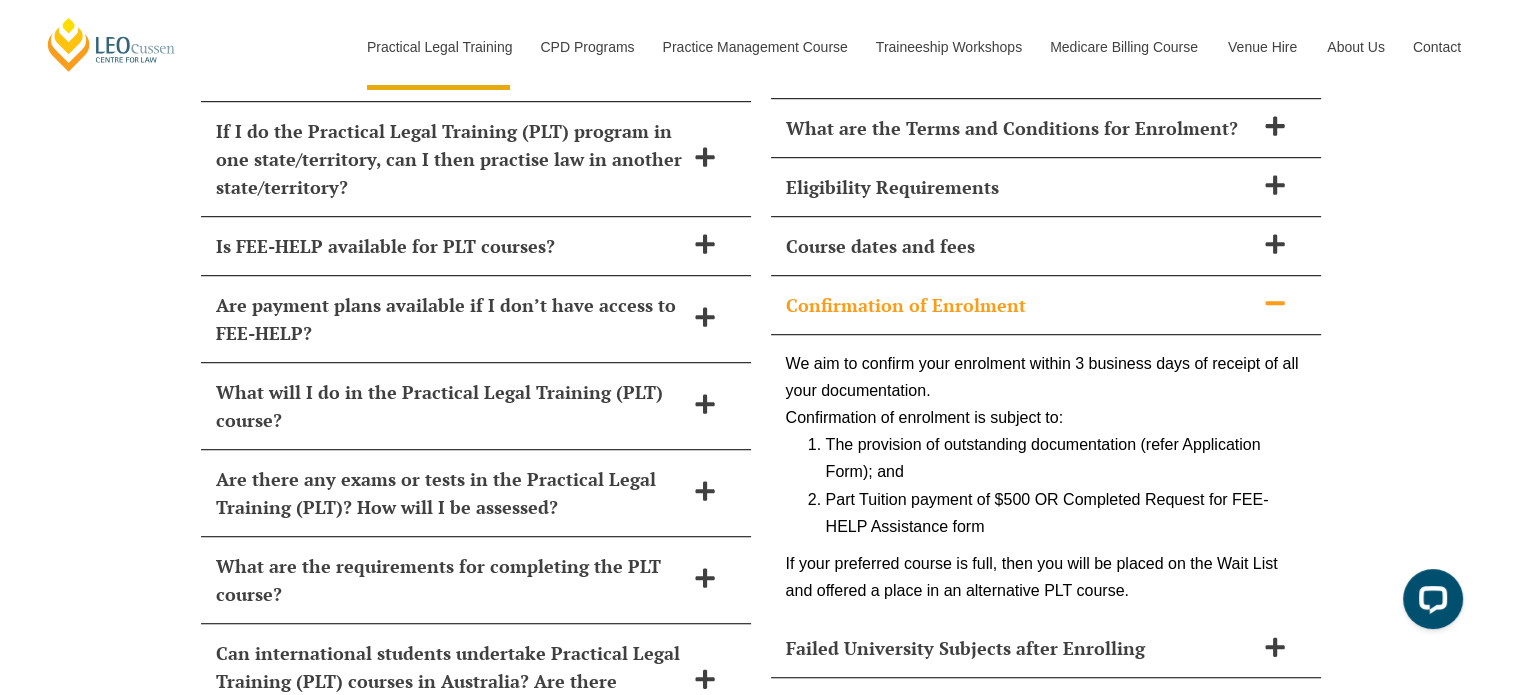 click on "Confirmation of Enrolment" at bounding box center (1020, 305) 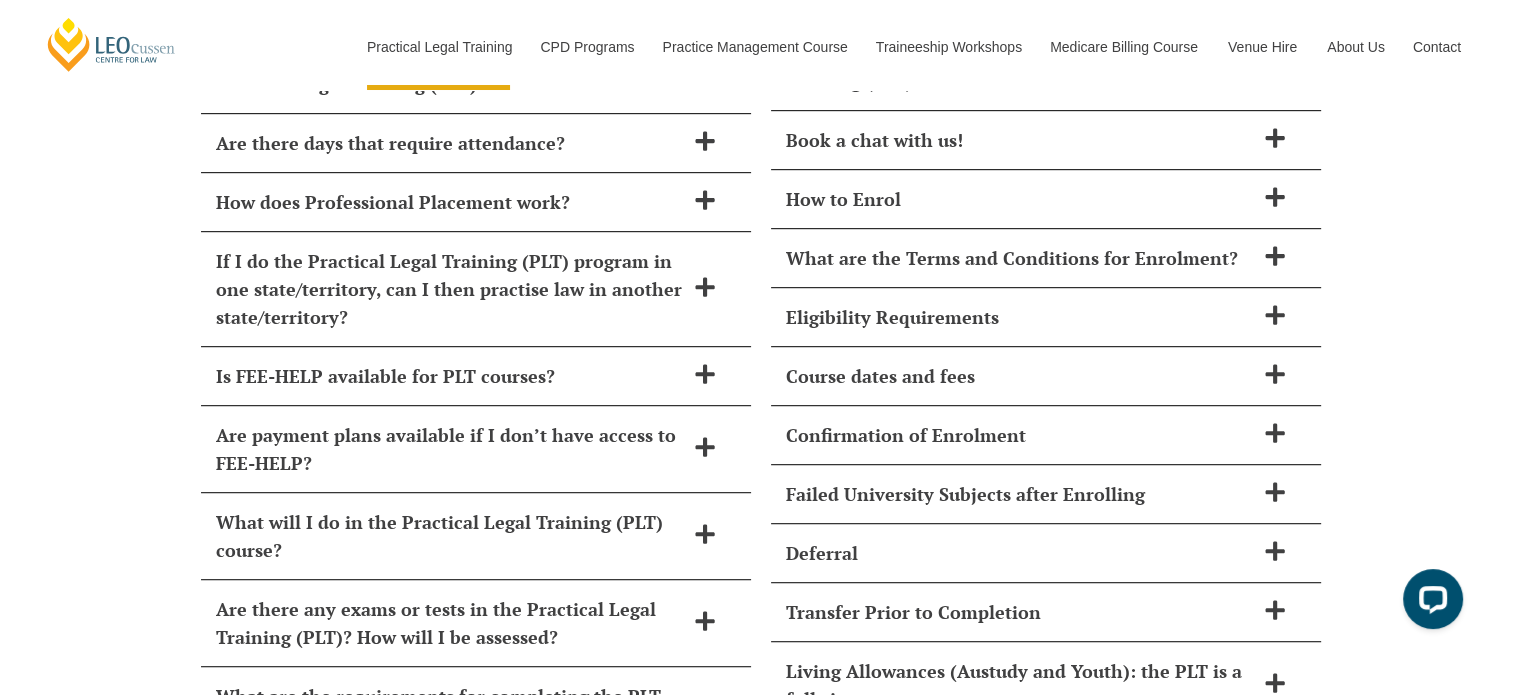 scroll, scrollTop: 8746, scrollLeft: 0, axis: vertical 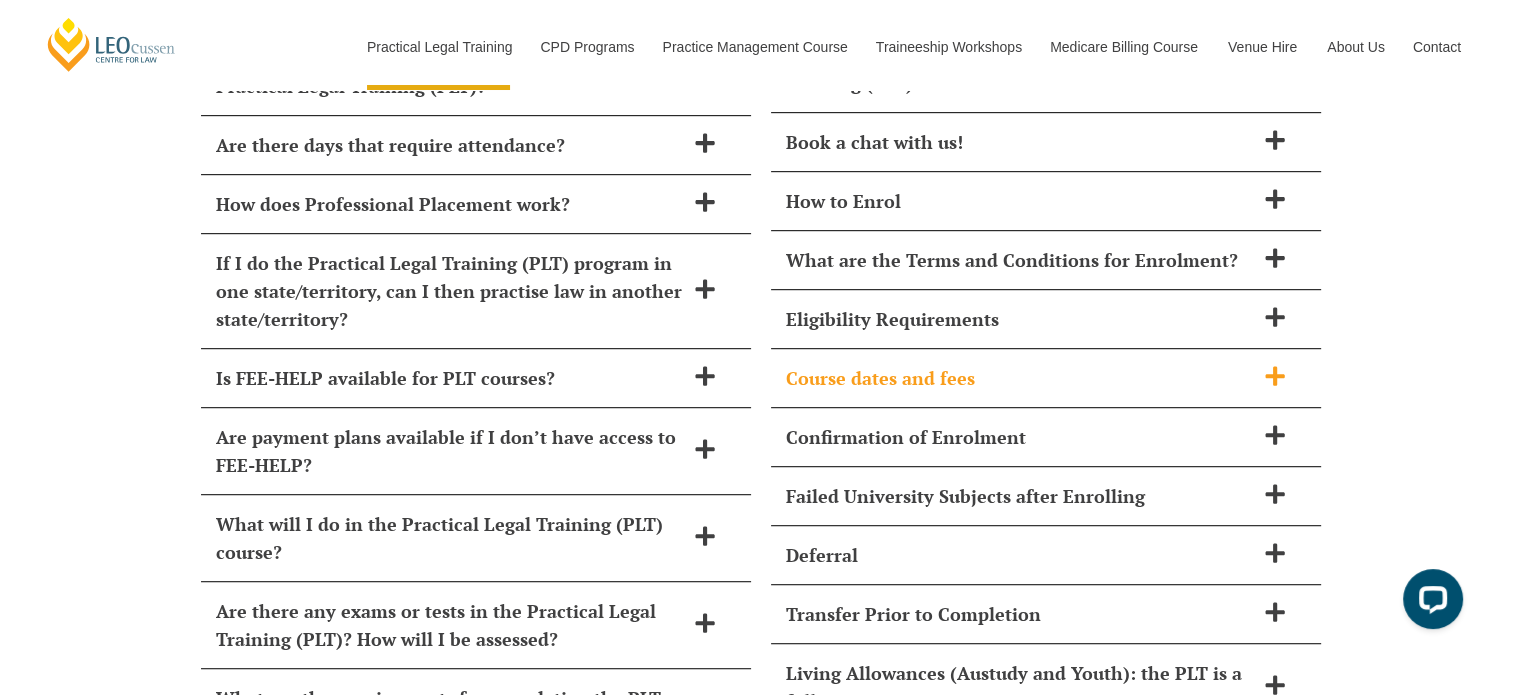 click on "Course dates and fees" at bounding box center (1020, 378) 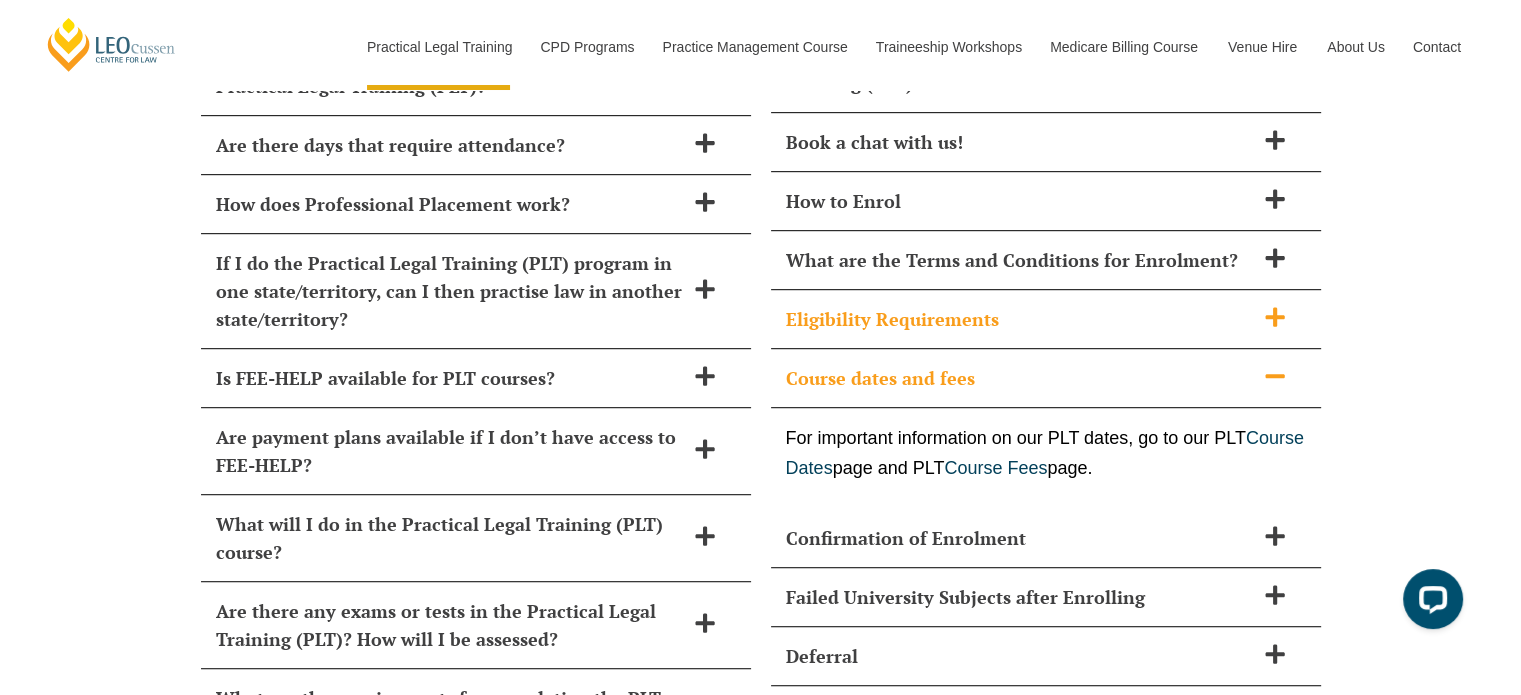 click on "Eligibility Requirements" at bounding box center (1020, 319) 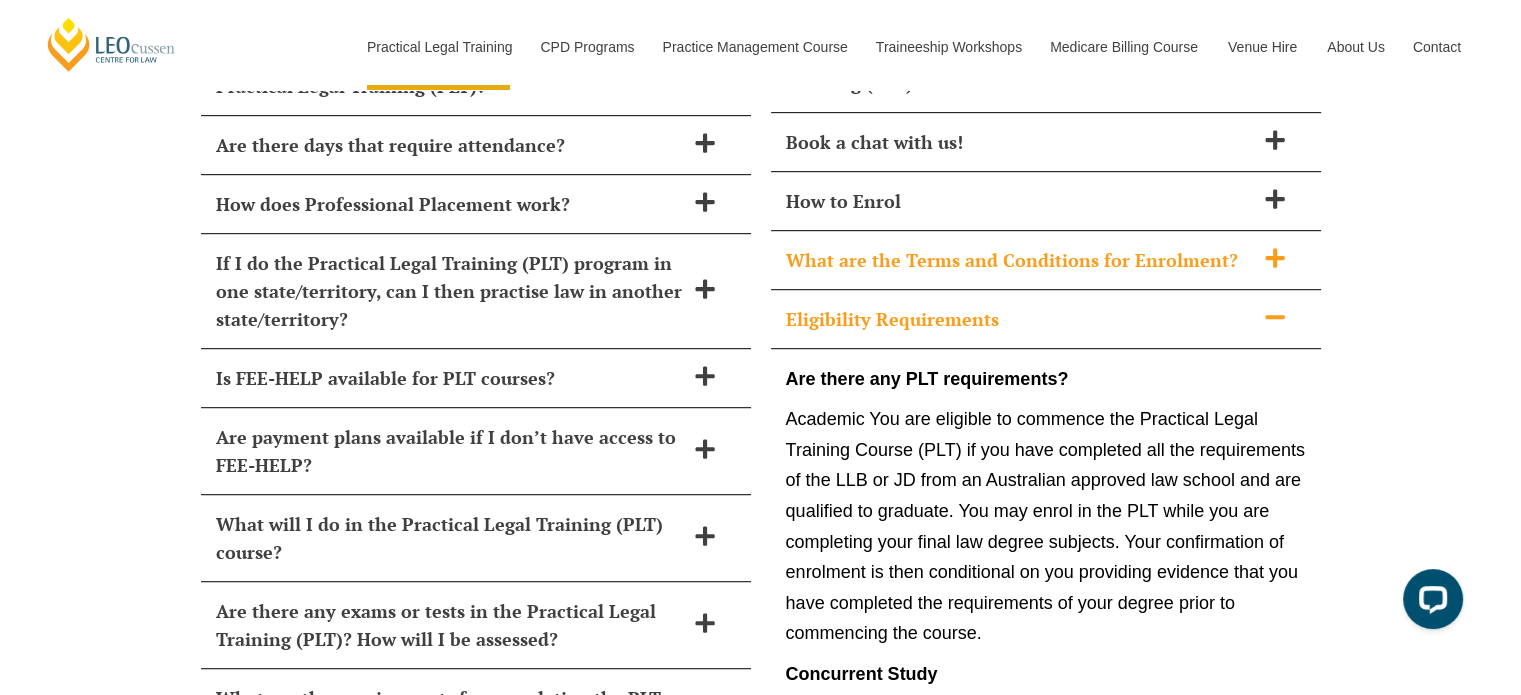 click on "What are the Terms and Conditions for Enrolment?" at bounding box center [1020, 260] 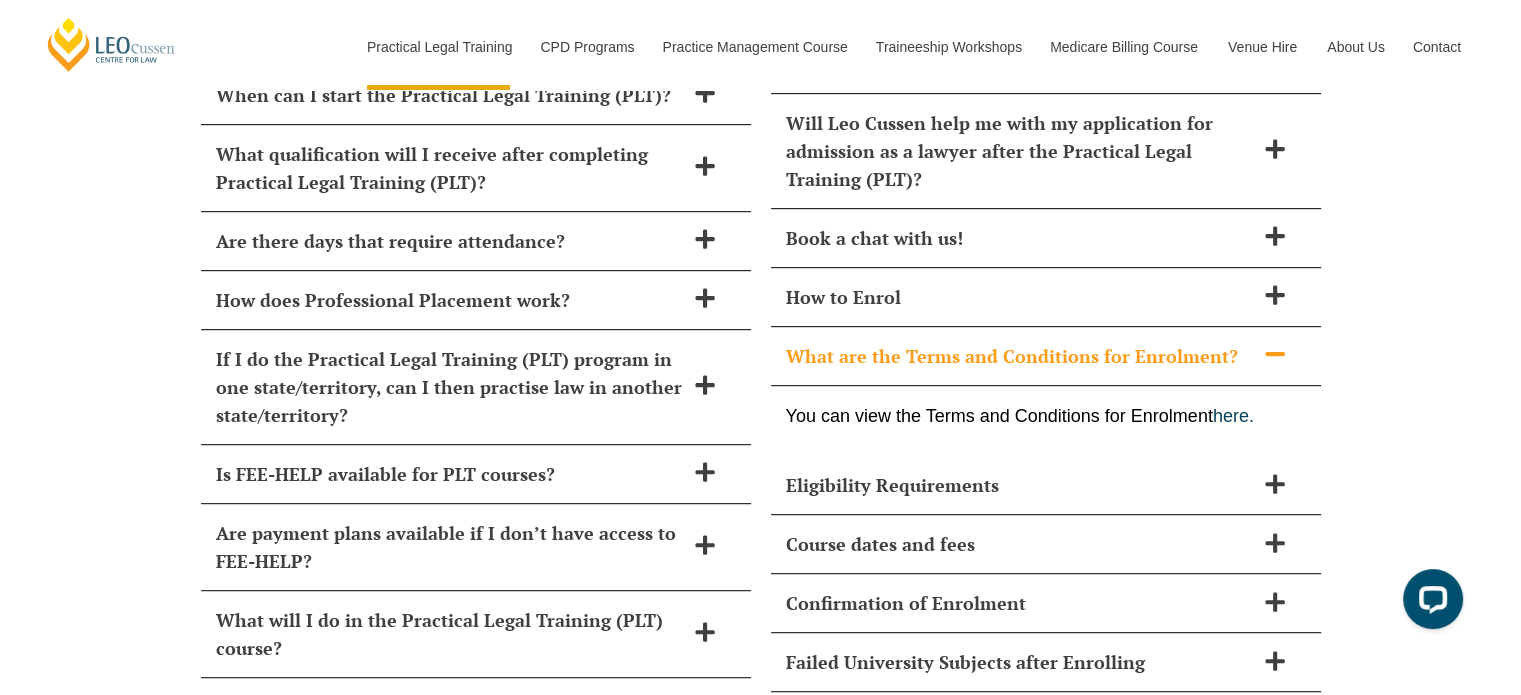scroll, scrollTop: 8638, scrollLeft: 0, axis: vertical 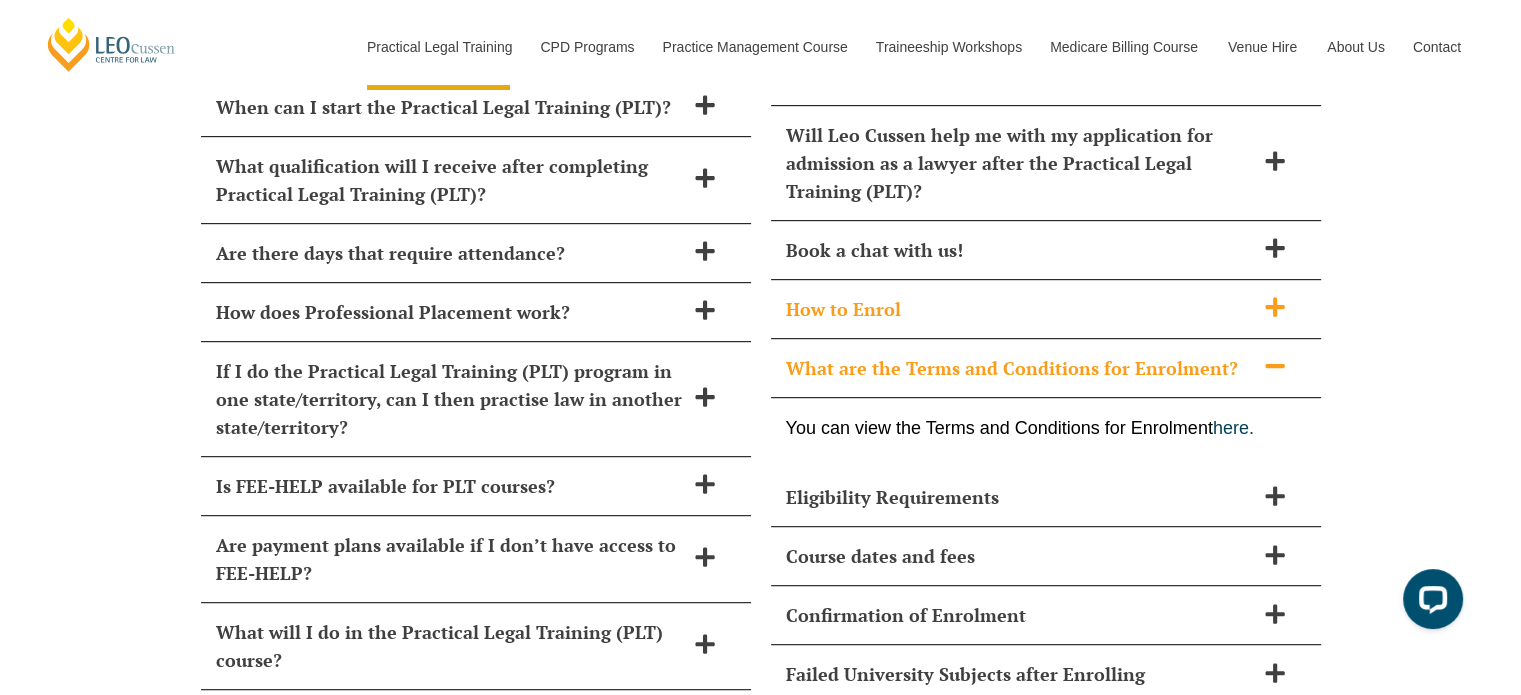click on "How to Enrol" at bounding box center [1020, 309] 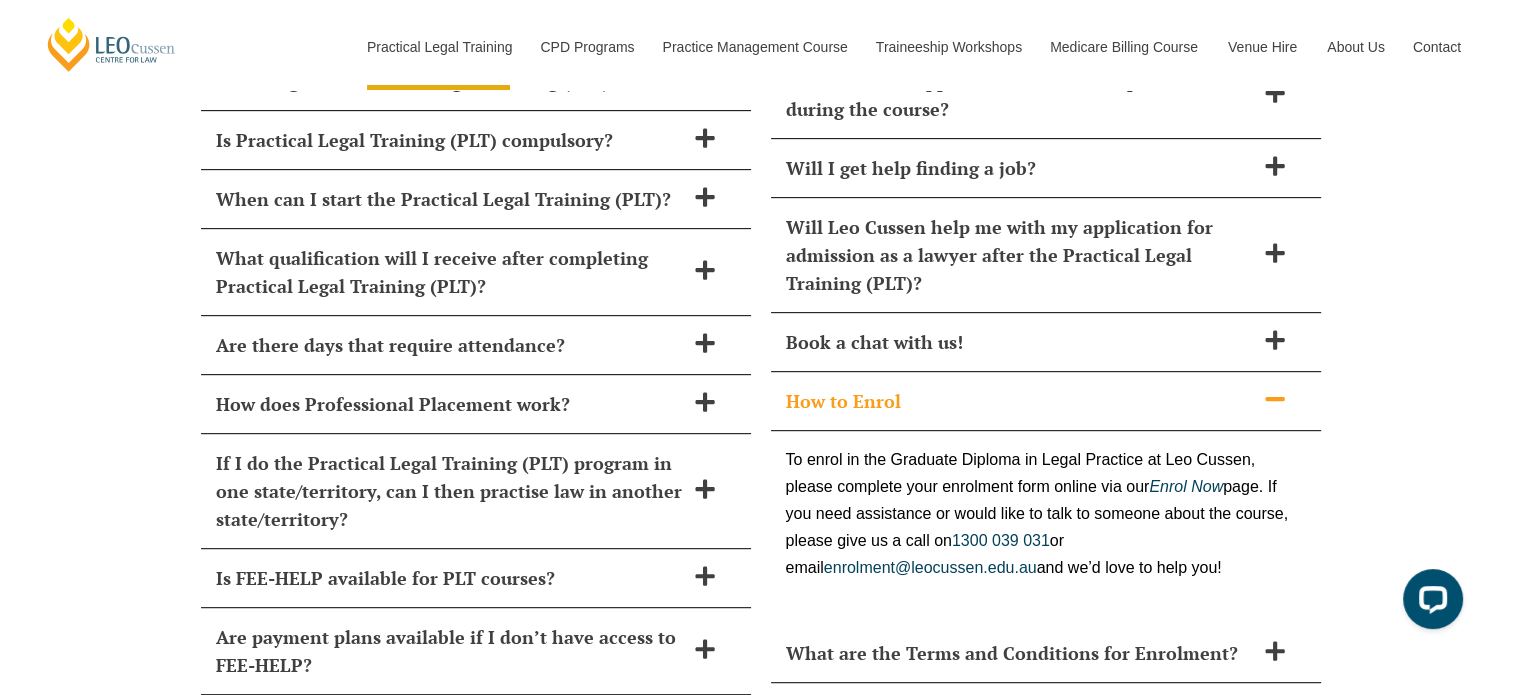 scroll, scrollTop: 8544, scrollLeft: 0, axis: vertical 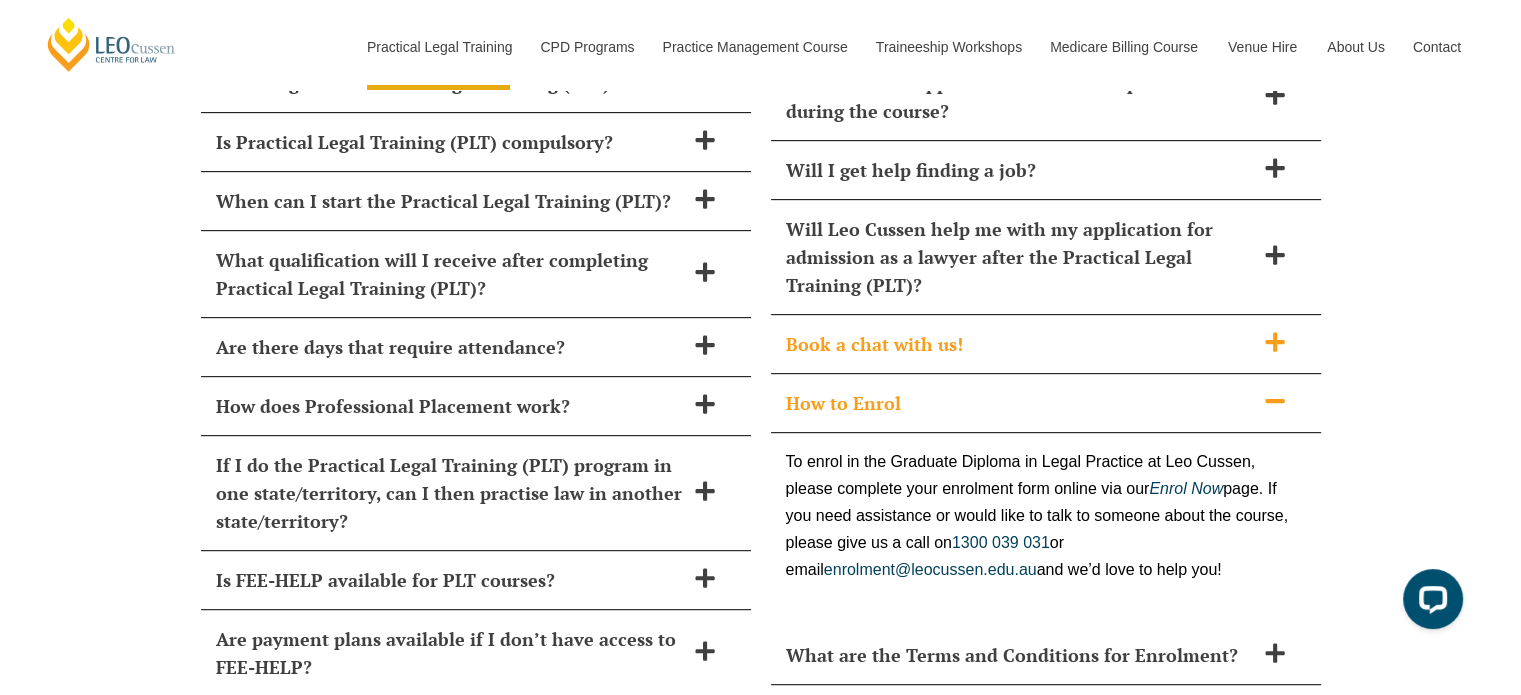 click on "Book a chat with us!" at bounding box center (1046, 344) 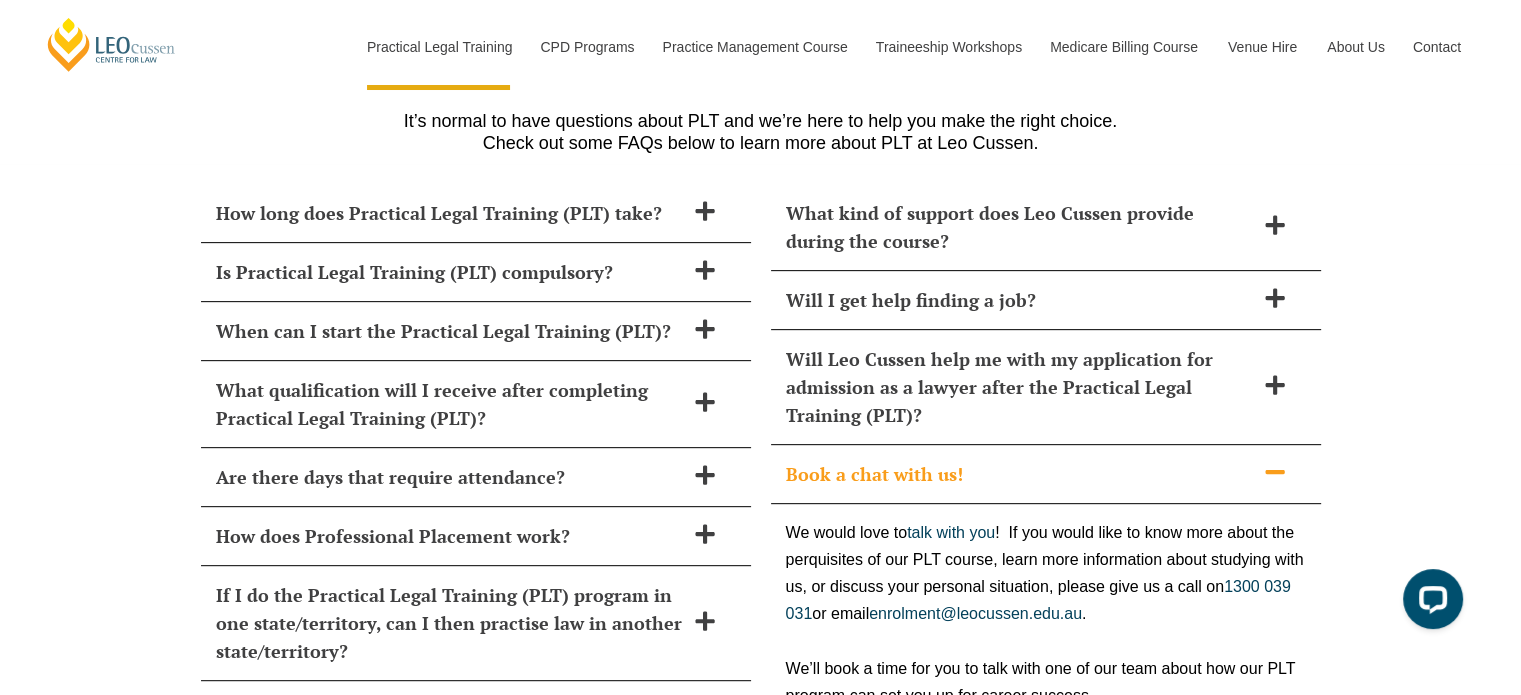 scroll, scrollTop: 8396, scrollLeft: 0, axis: vertical 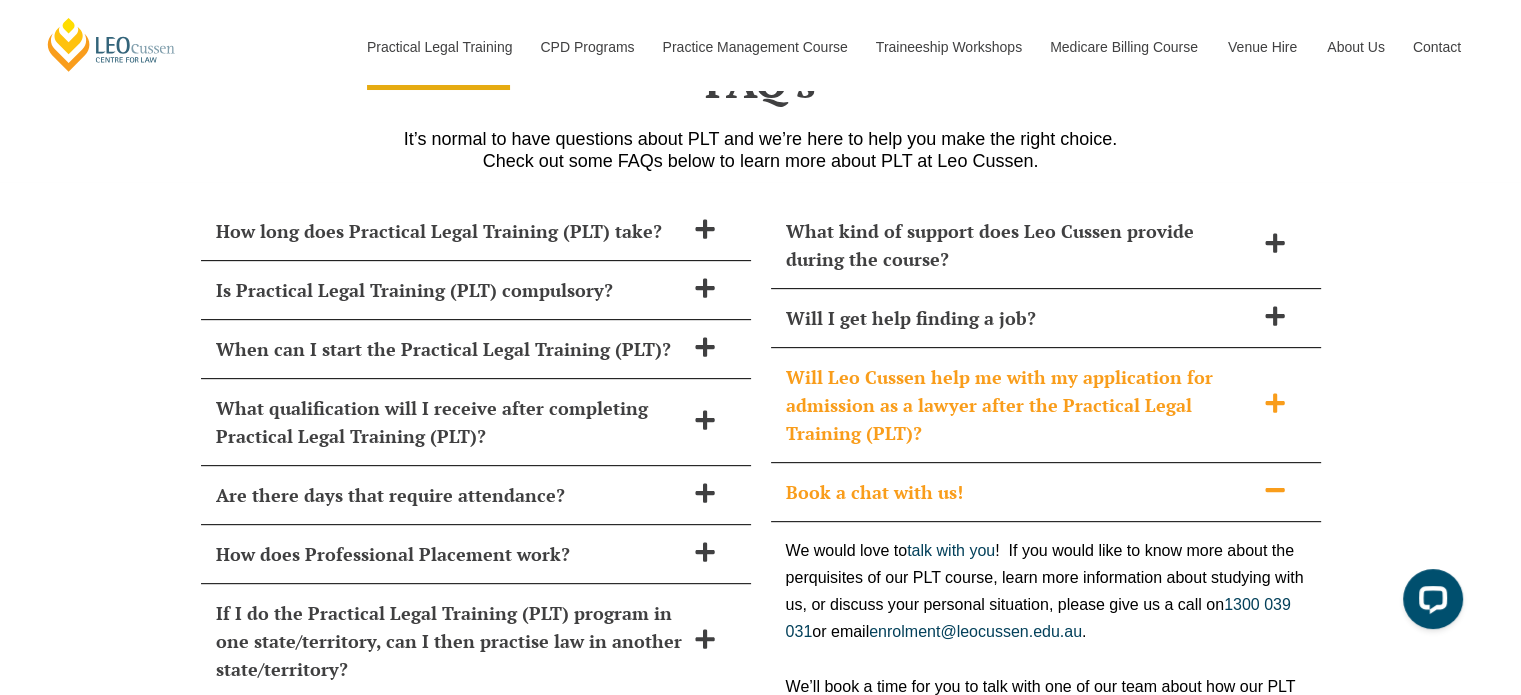click on "Will Leo Cussen help me with my application for admission as a lawyer after the Practical Legal Training (PLT)?" at bounding box center [1020, 405] 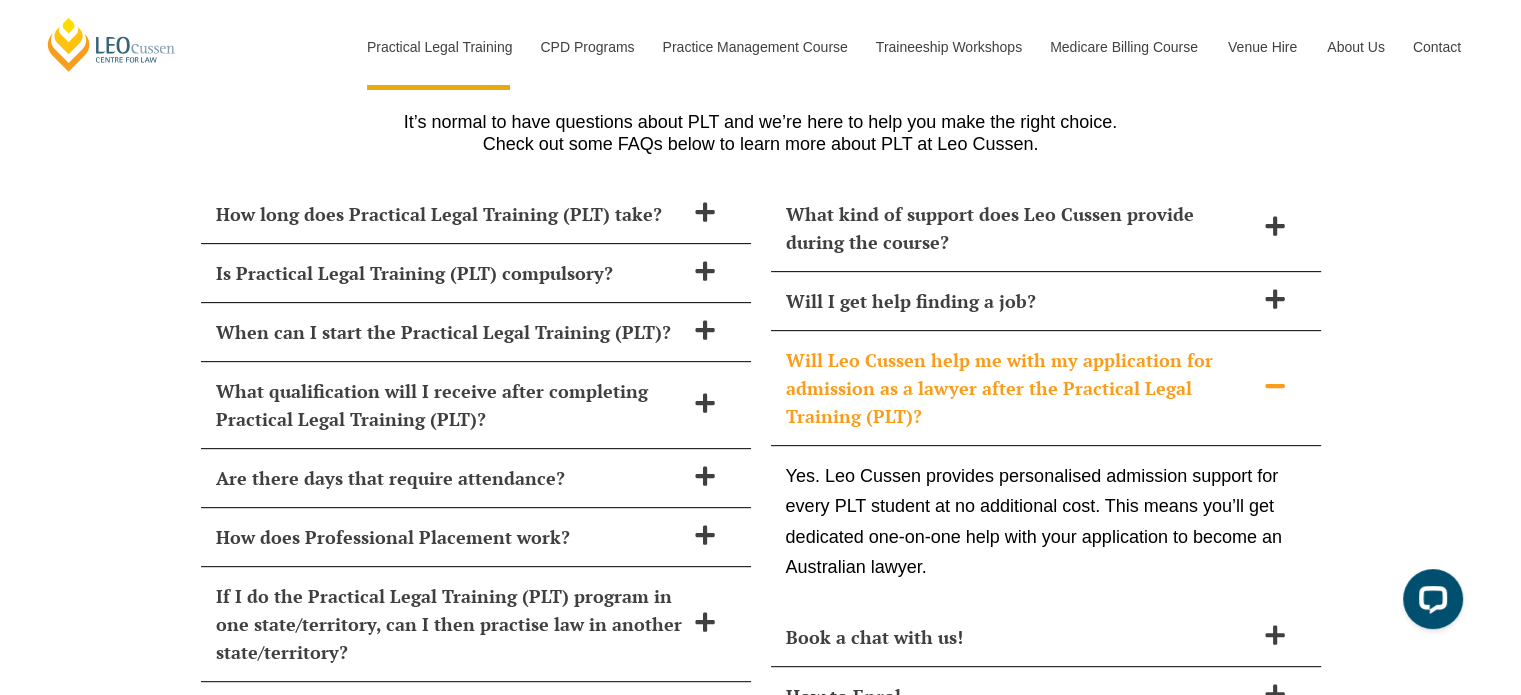 scroll, scrollTop: 8412, scrollLeft: 0, axis: vertical 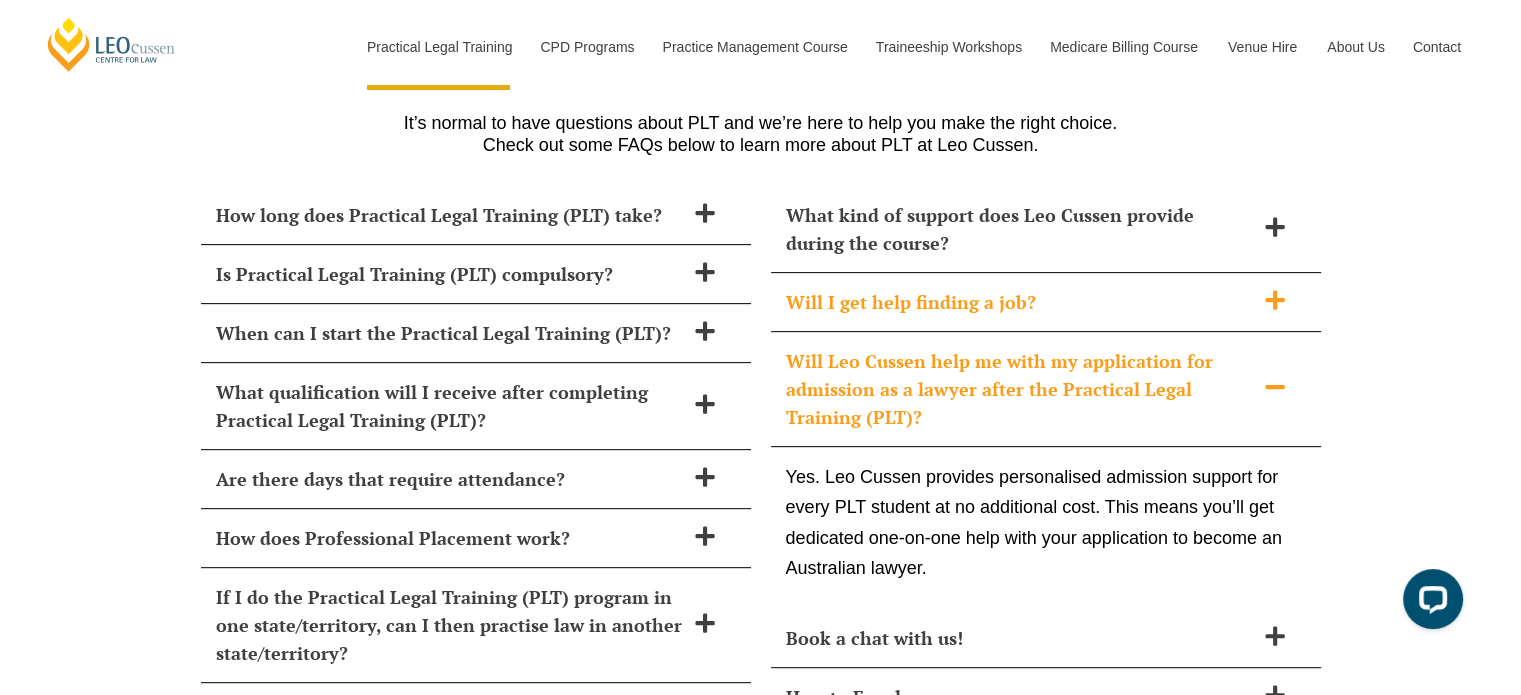 click on "Will I get help finding a job?" at bounding box center [1020, 302] 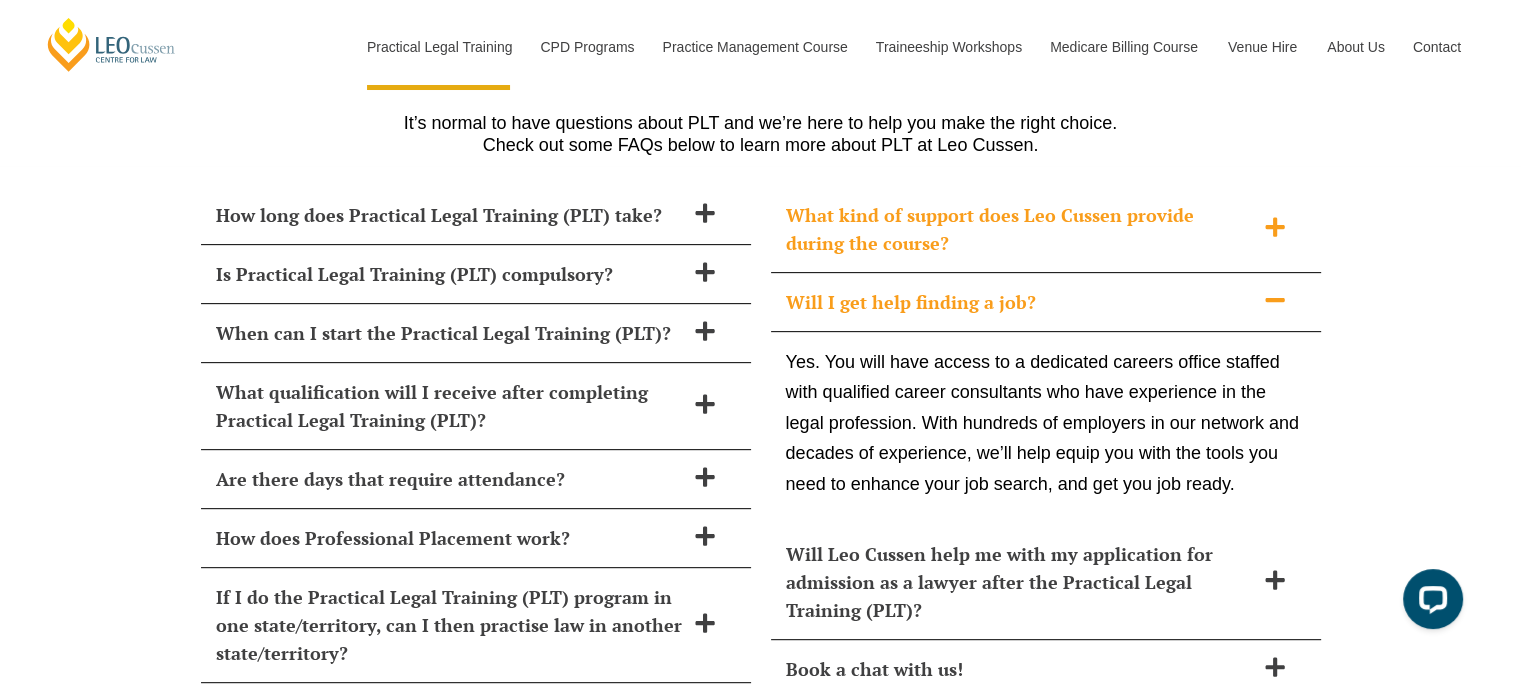 click on "What kind of support does Leo Cussen provide during the course?" at bounding box center [1020, 229] 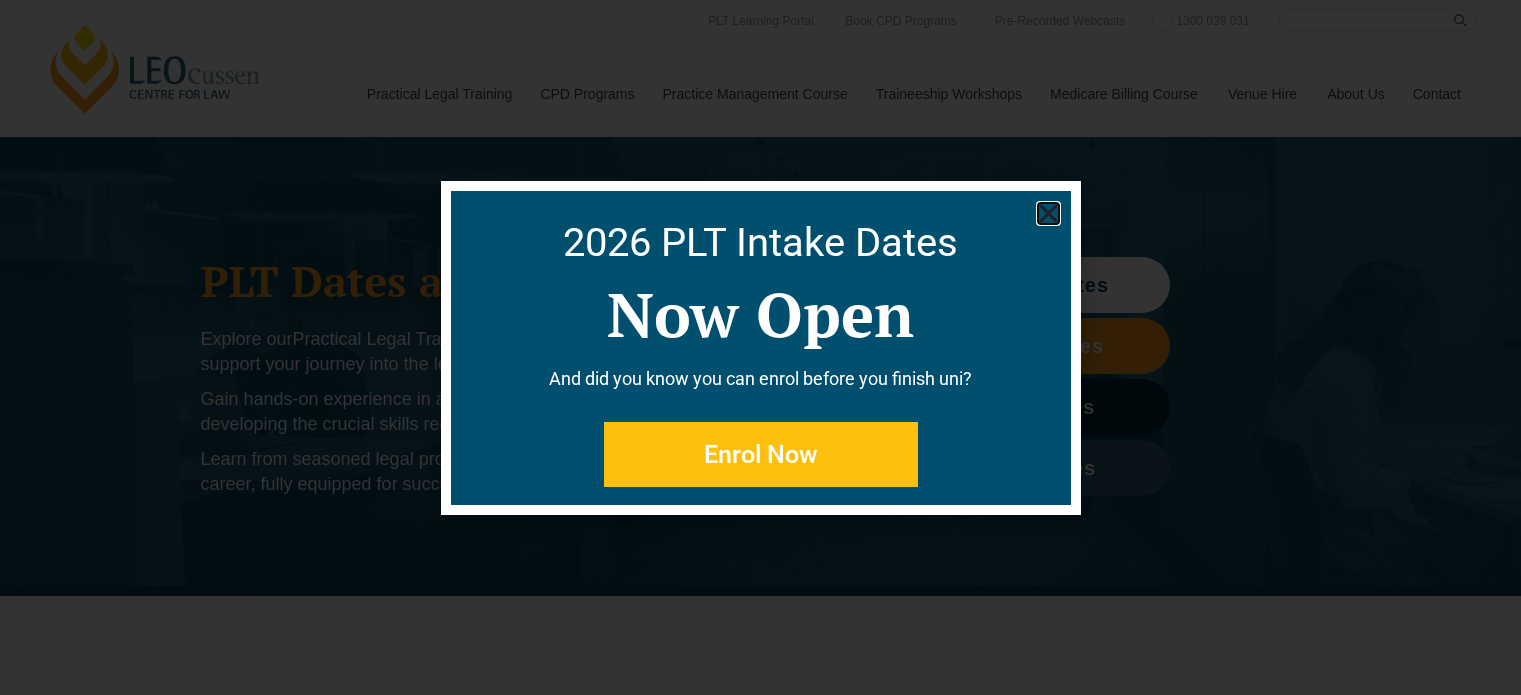 scroll, scrollTop: 0, scrollLeft: 0, axis: both 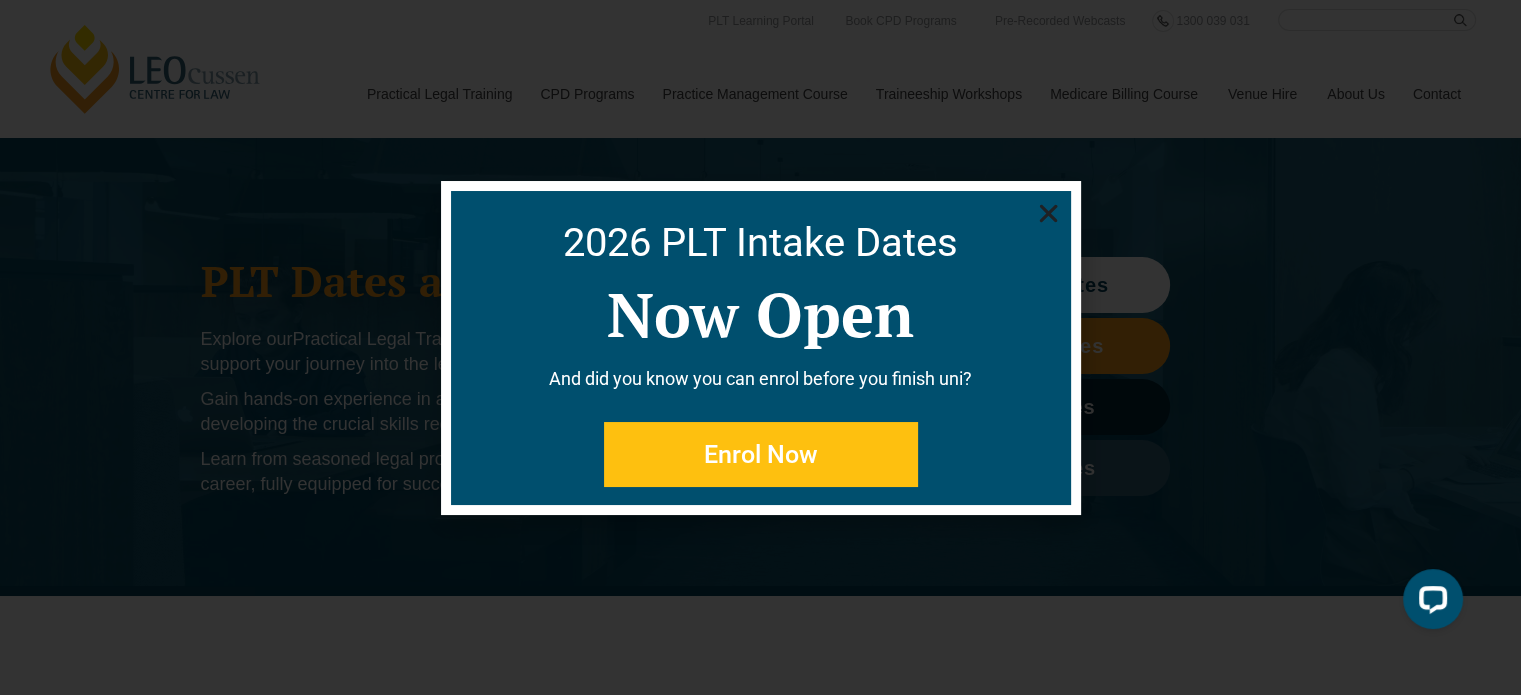 click 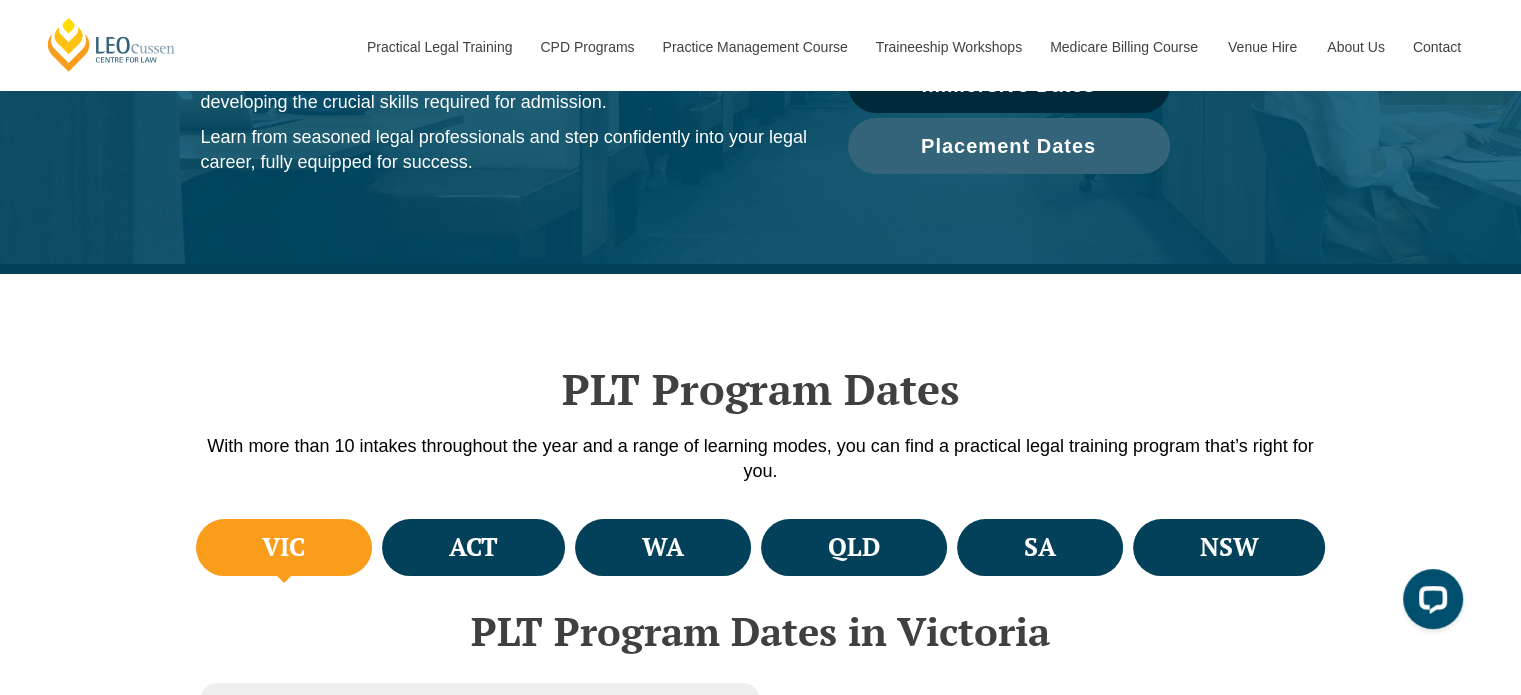scroll, scrollTop: 0, scrollLeft: 0, axis: both 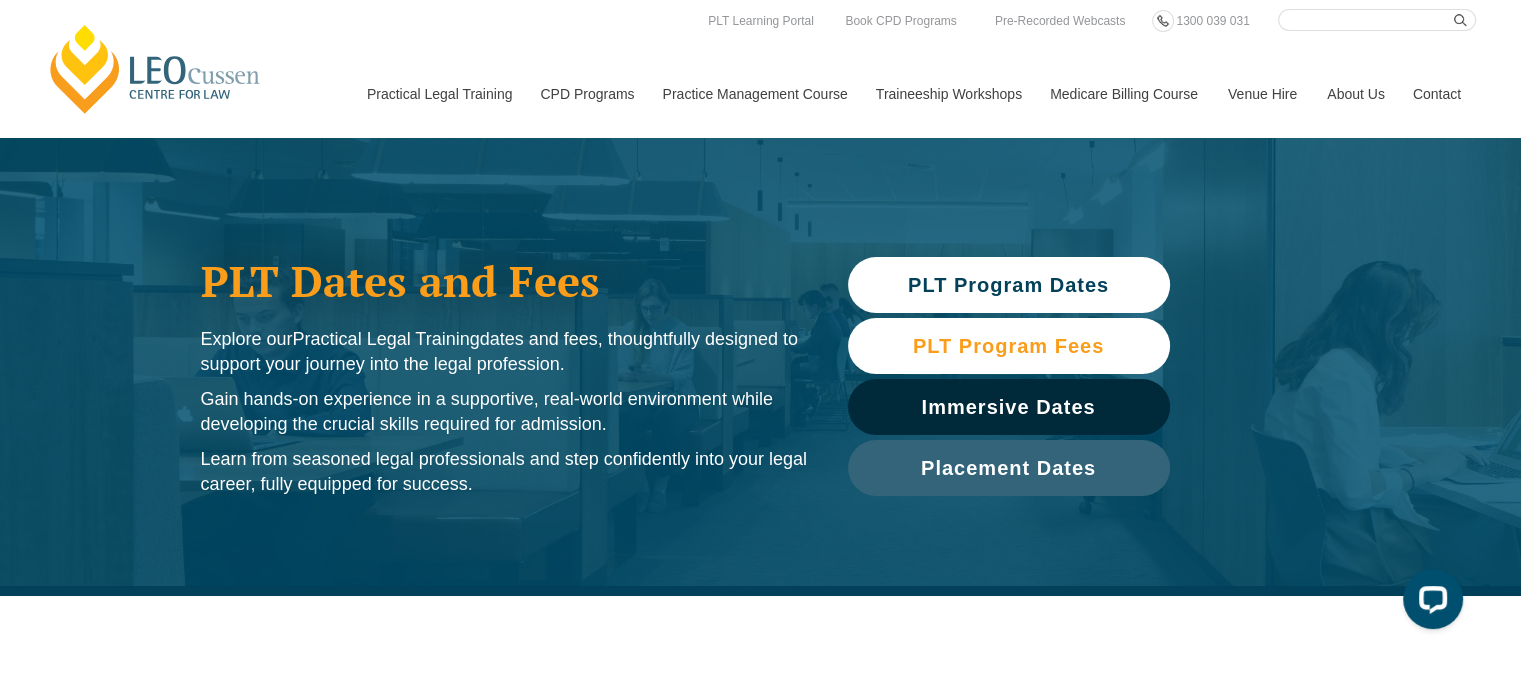 click on "PLT Program Fees" at bounding box center (1008, 346) 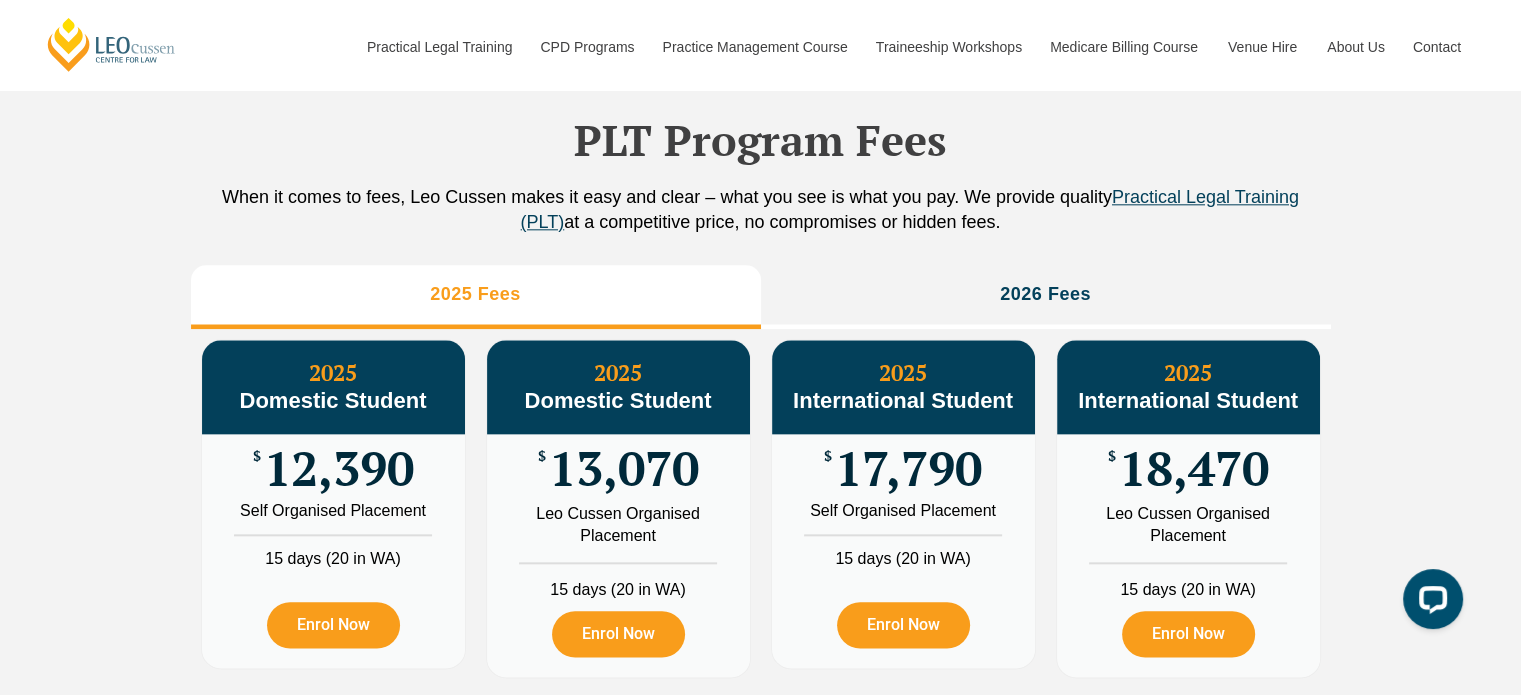 scroll, scrollTop: 2281, scrollLeft: 0, axis: vertical 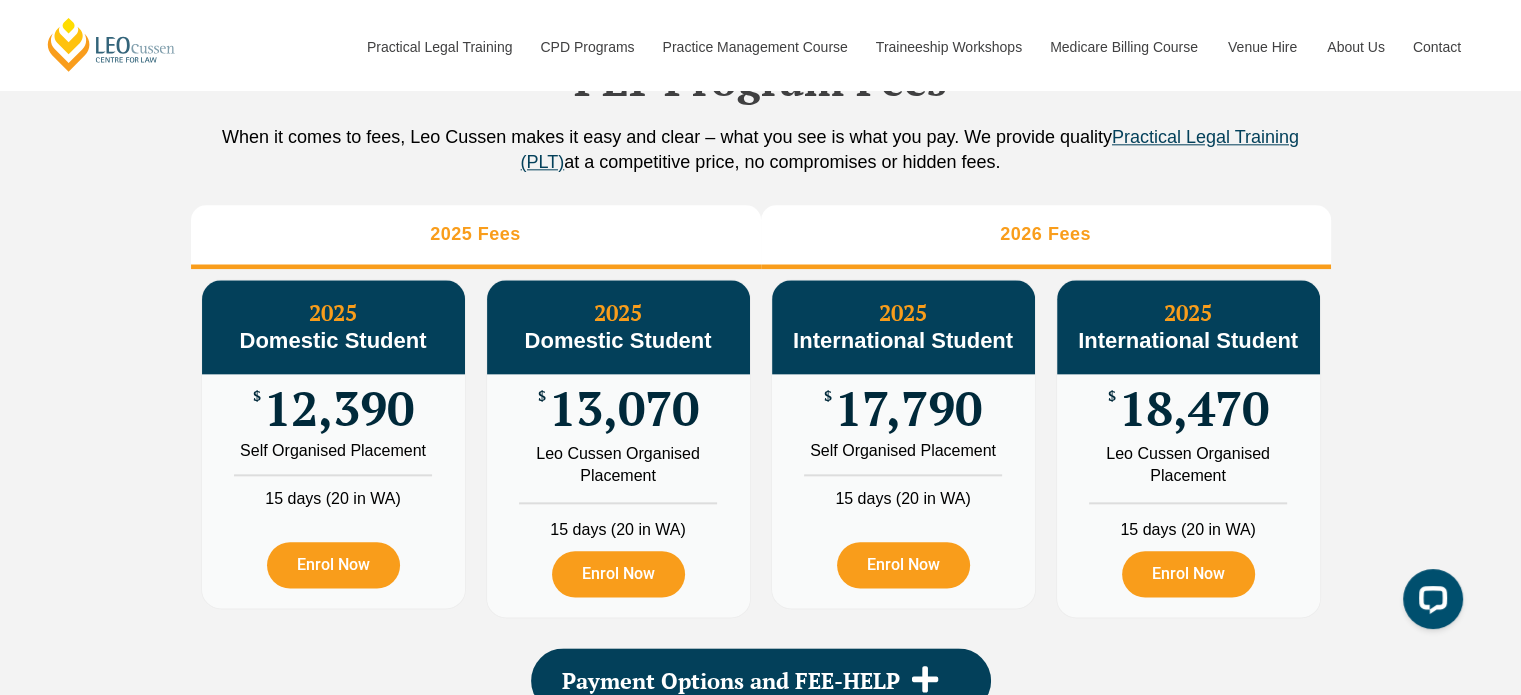 click on "2026 Fees" at bounding box center [1046, 237] 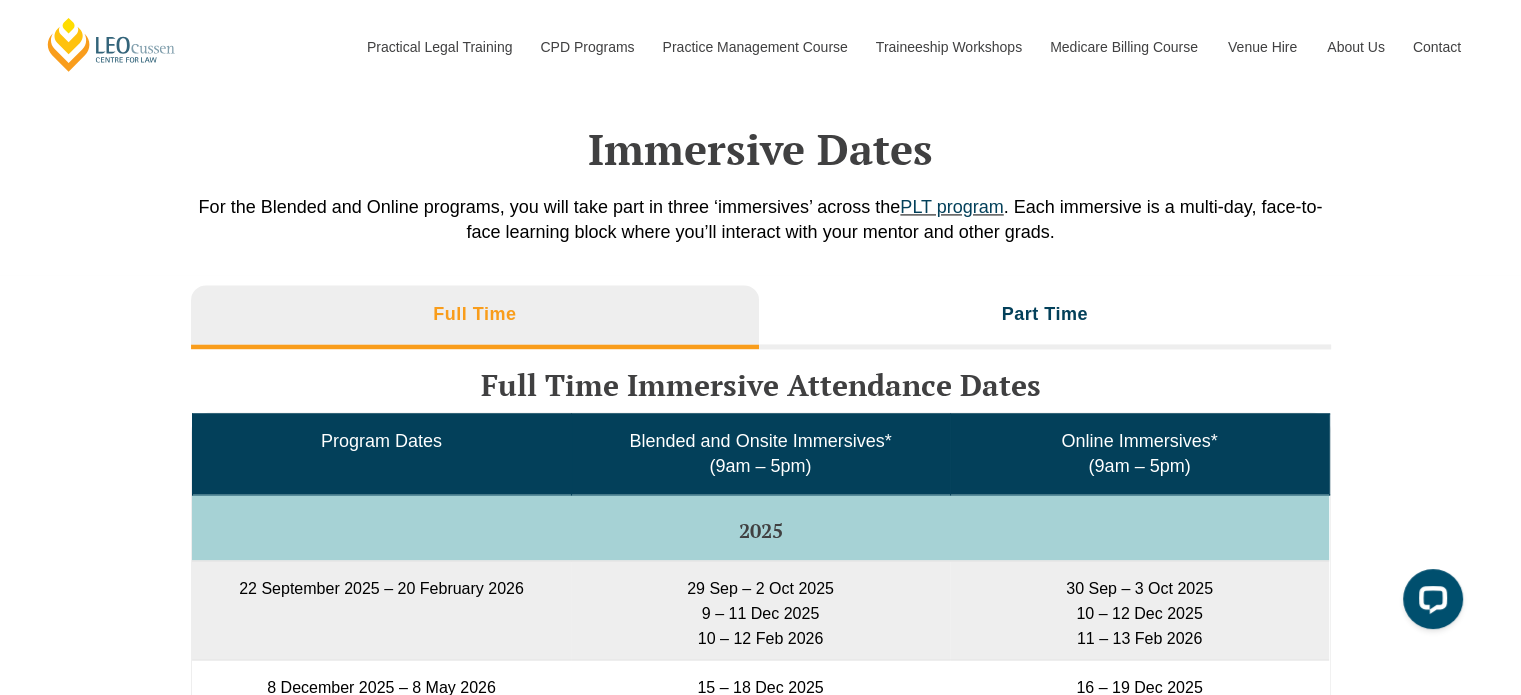 scroll, scrollTop: 3032, scrollLeft: 0, axis: vertical 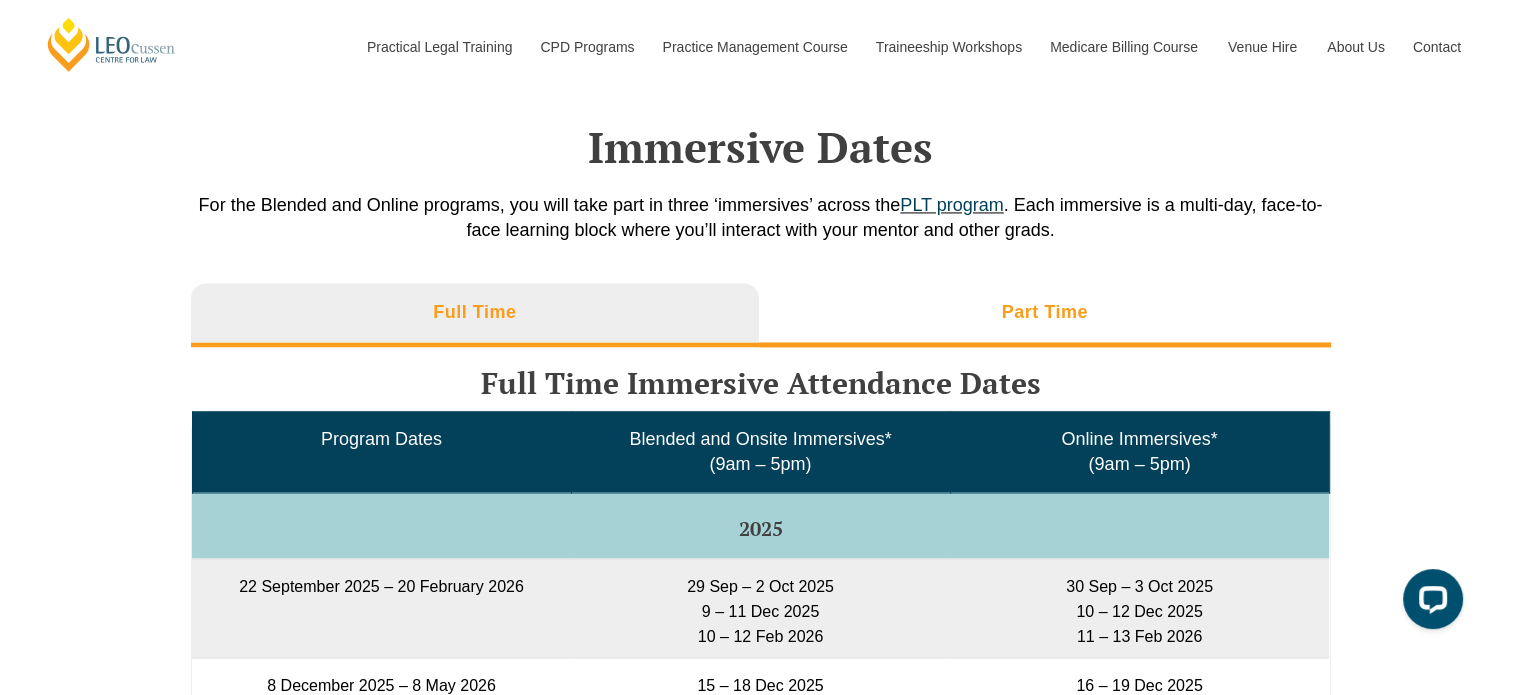 click on "Part Time" at bounding box center [1045, 315] 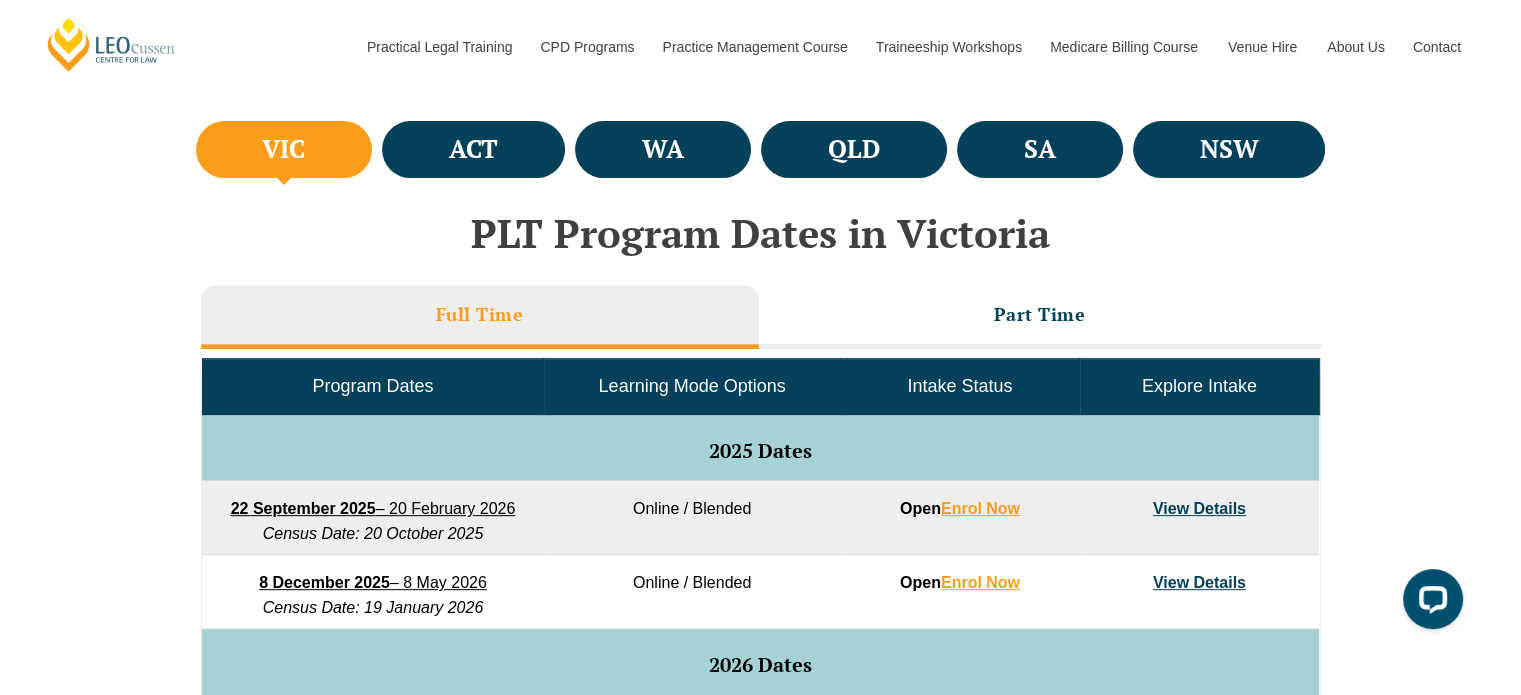 scroll, scrollTop: 596, scrollLeft: 0, axis: vertical 